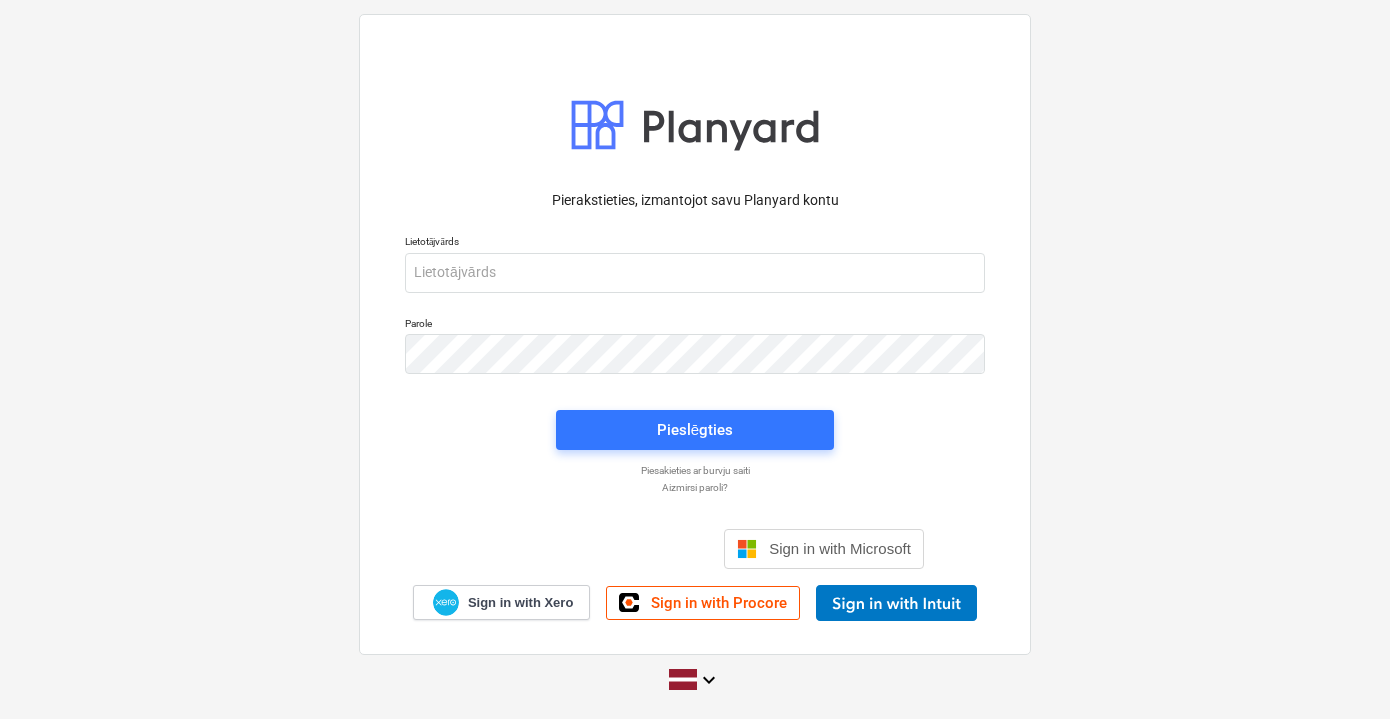 scroll, scrollTop: 0, scrollLeft: 0, axis: both 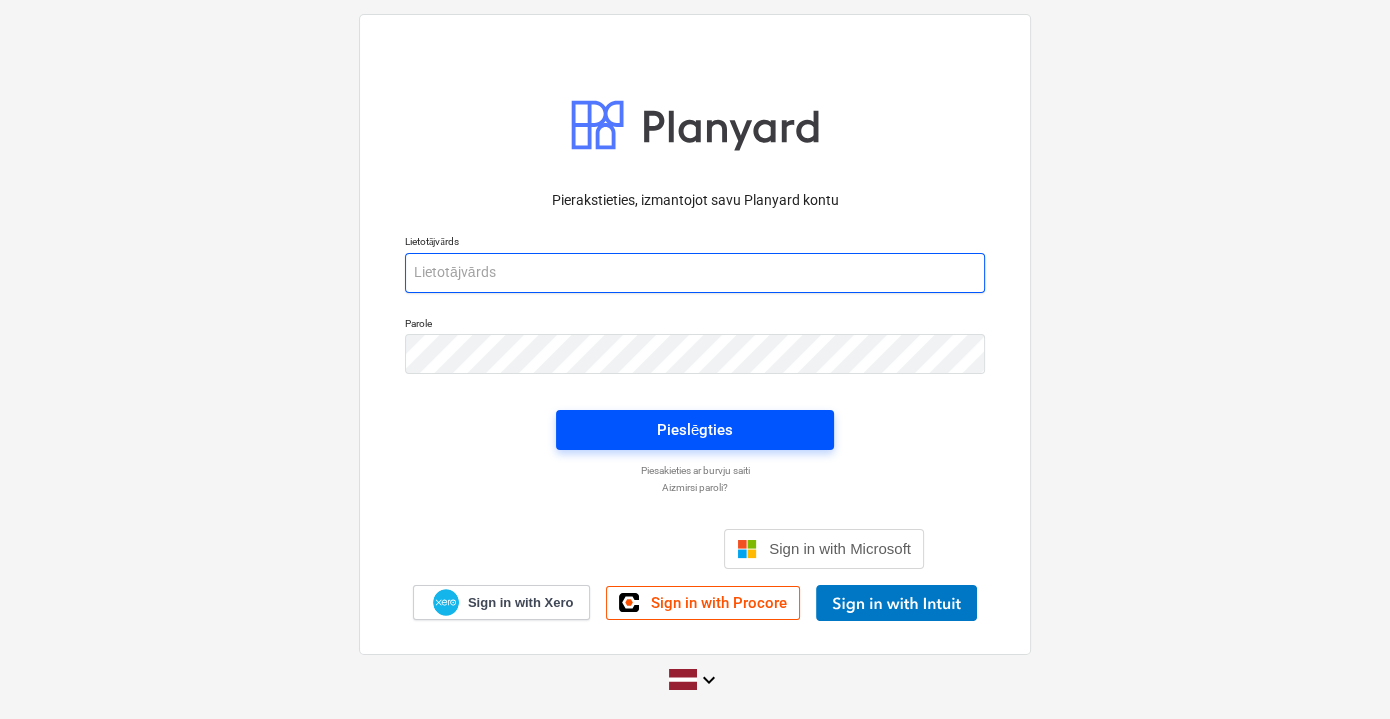type on "[EMAIL_ADDRESS][PERSON_NAME][DOMAIN_NAME]" 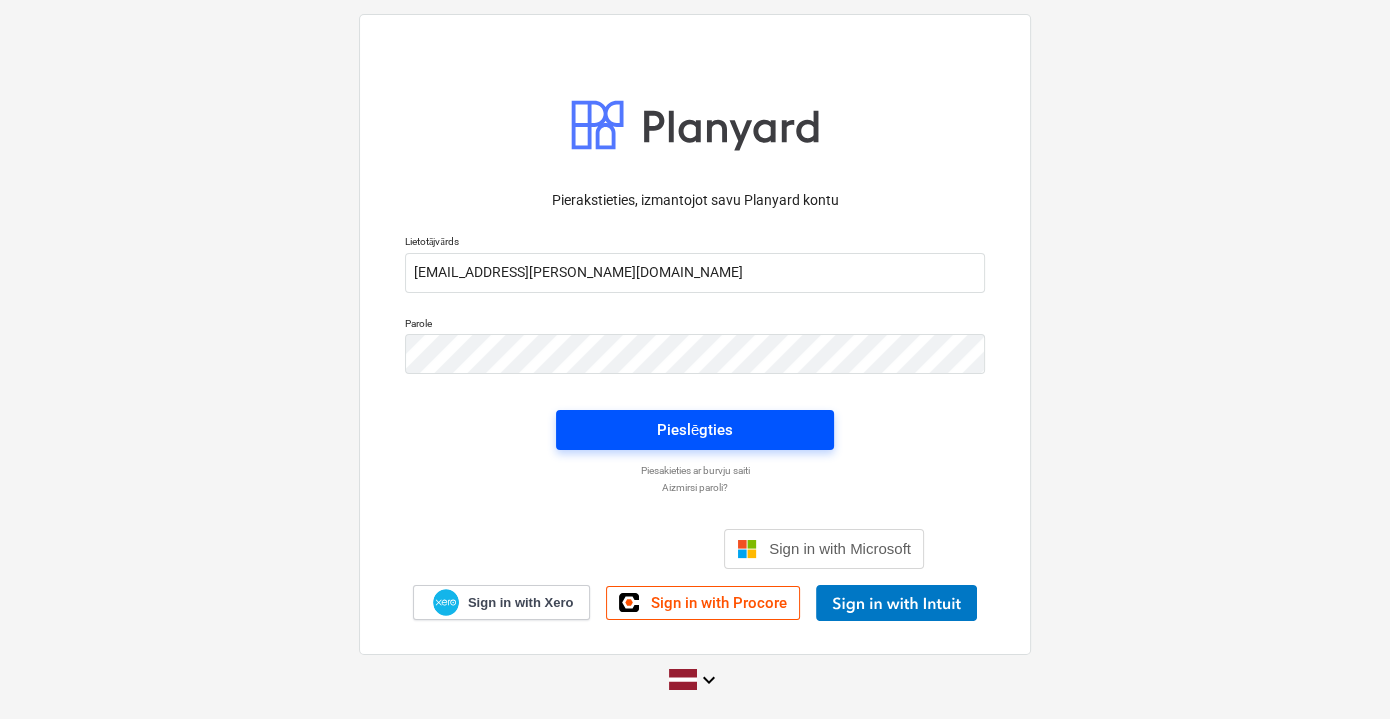 click on "Pieslēgties" at bounding box center [695, 430] 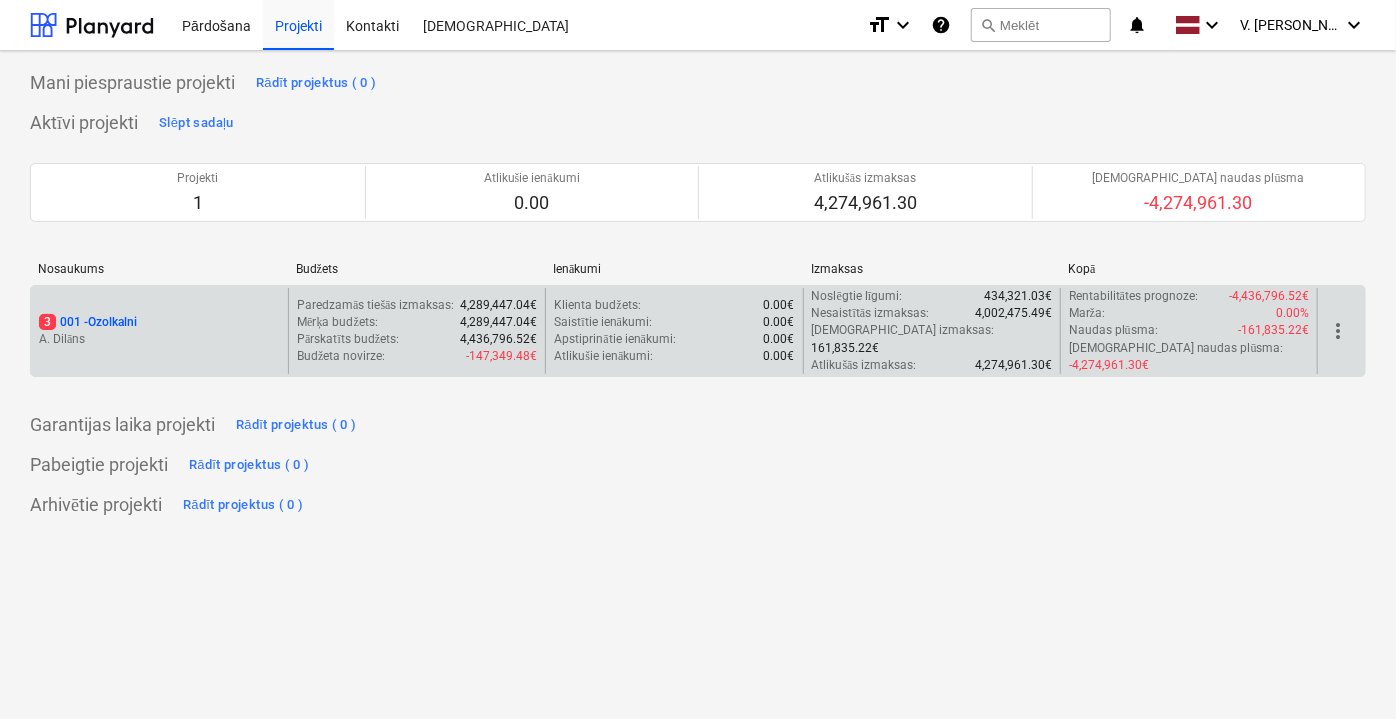 click on "A. Dilāns" at bounding box center [159, 339] 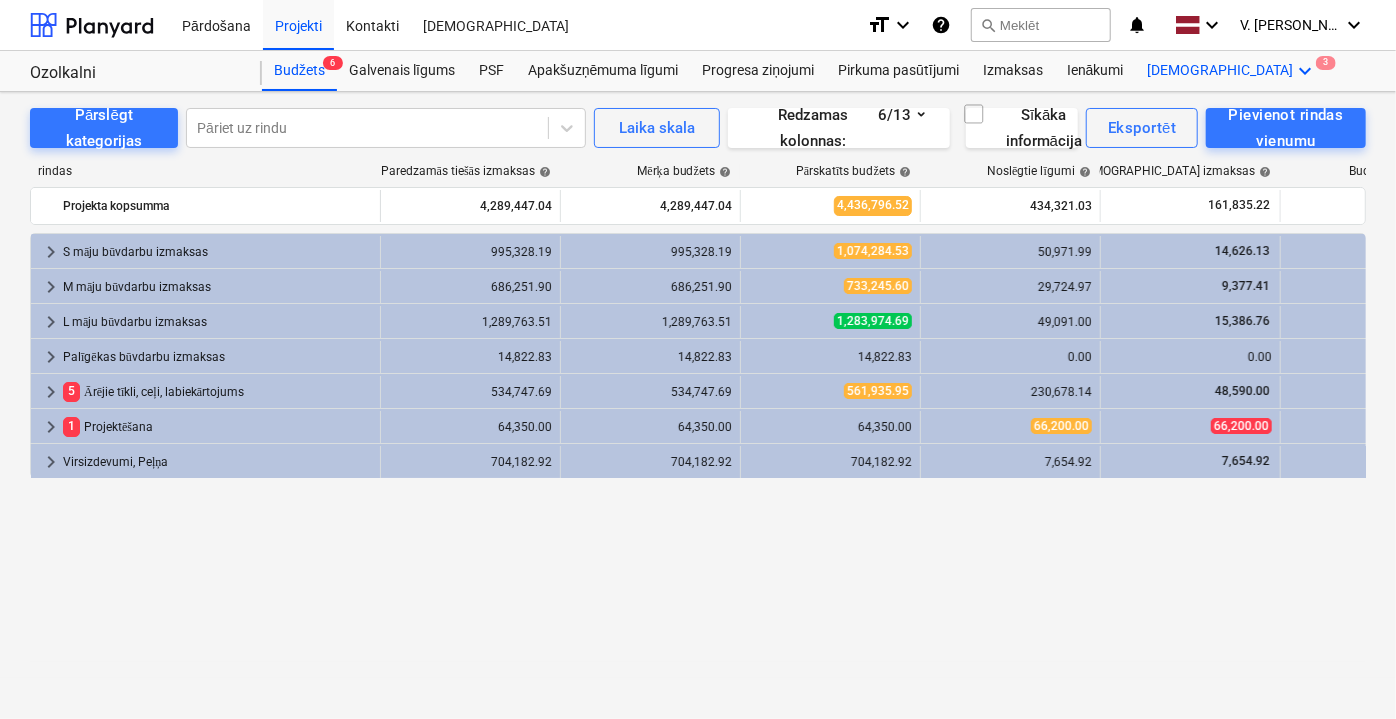 click on "Vairāk keyboard_arrow_down 3" at bounding box center (1233, 71) 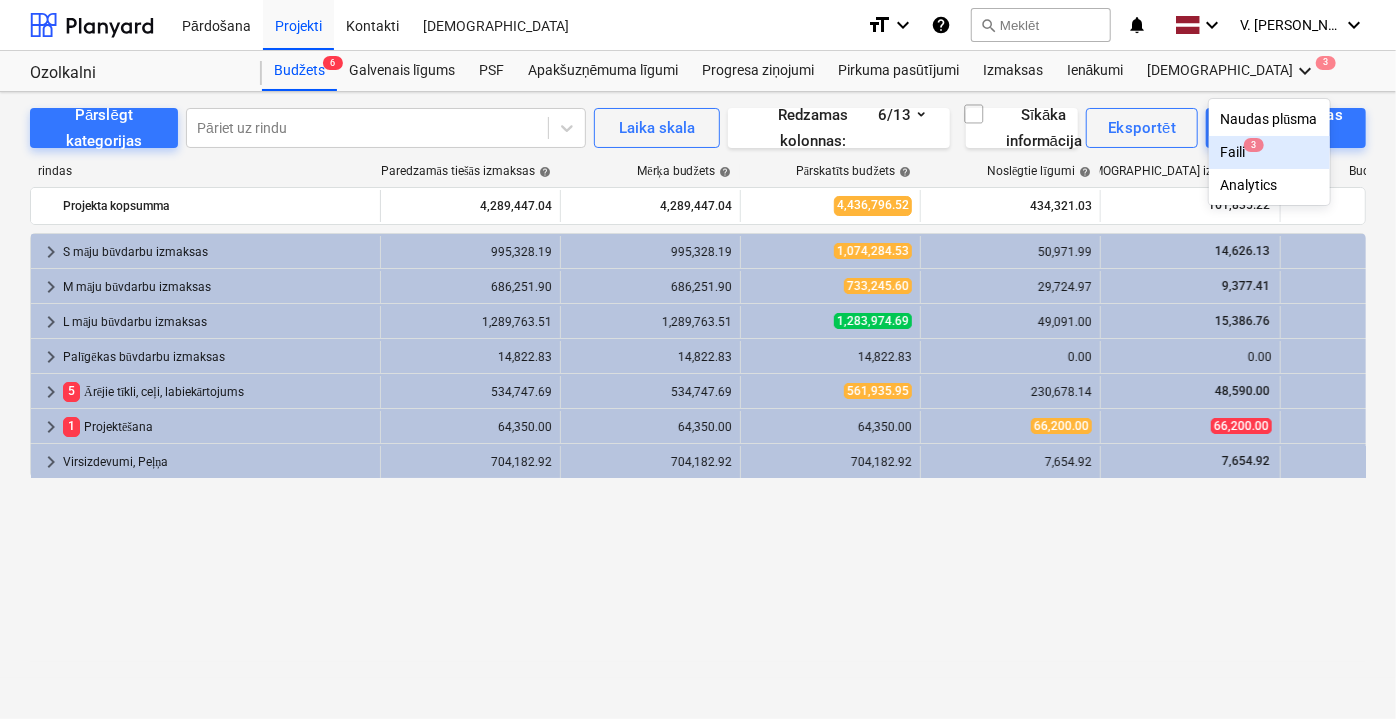 click on "3" at bounding box center [1254, 145] 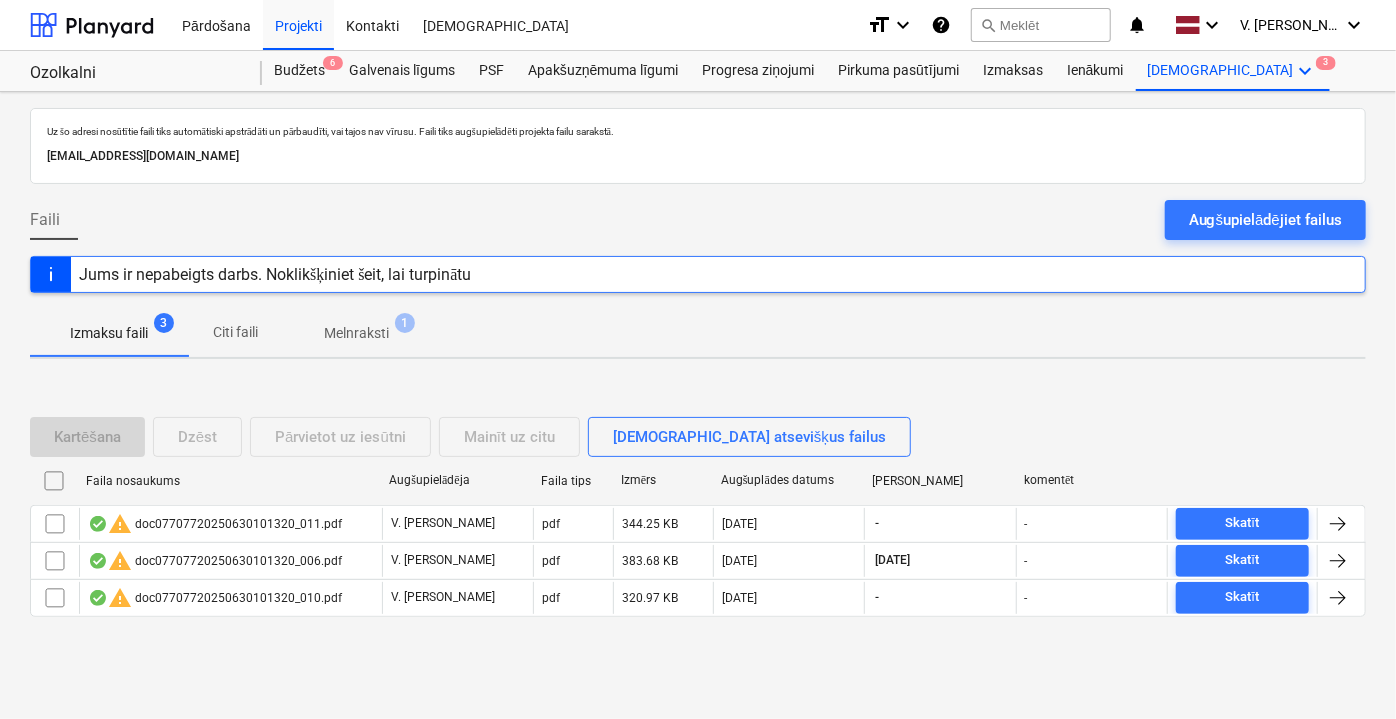 click on "Citi faili" at bounding box center (236, 332) 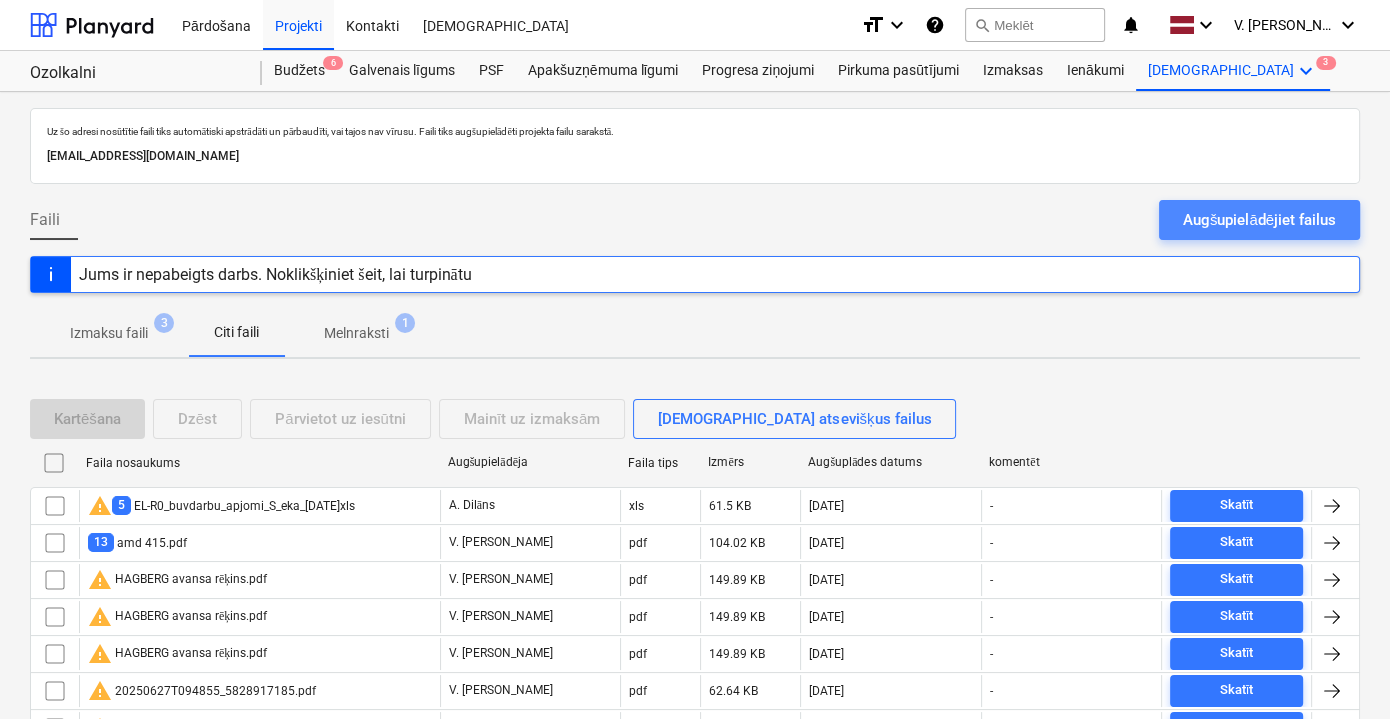 click on "Augšupielādējiet failus" at bounding box center (1259, 220) 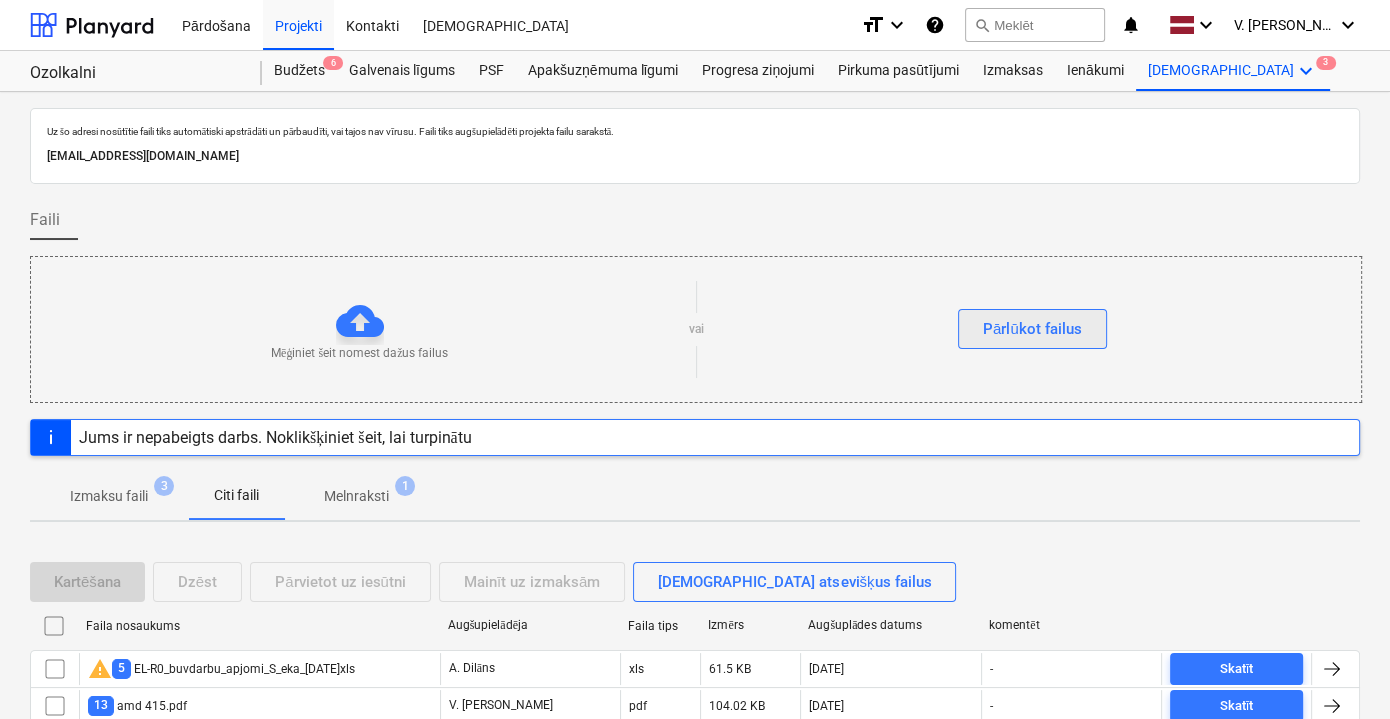 click on "Pārlūkot failus" at bounding box center [1032, 329] 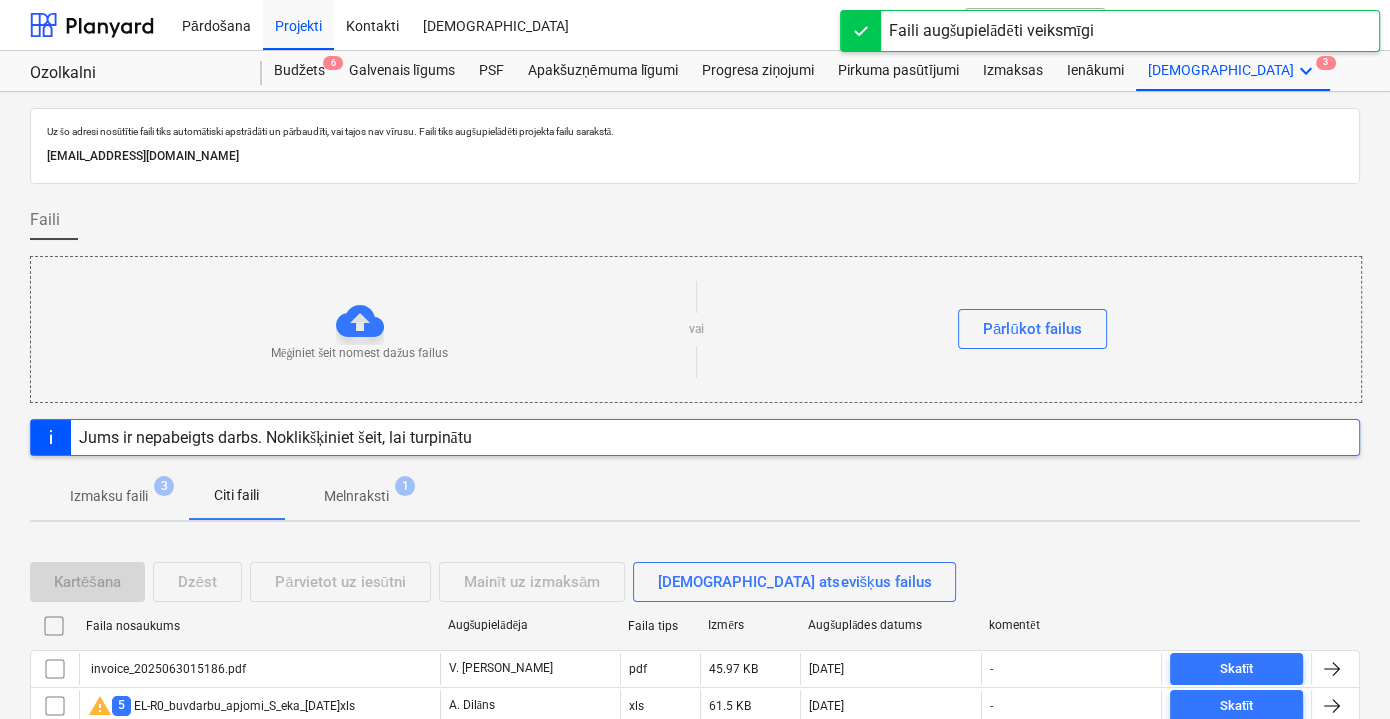 scroll, scrollTop: 90, scrollLeft: 0, axis: vertical 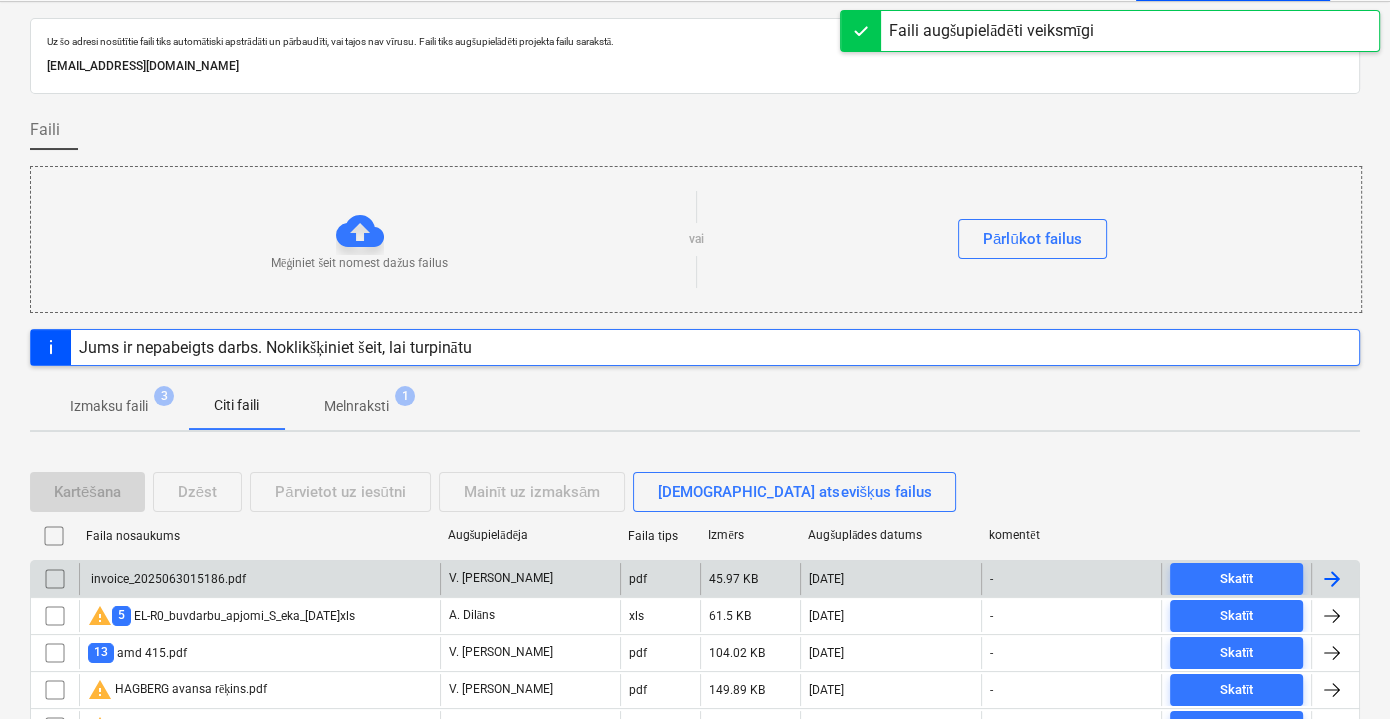 click on "invoice_2025063015186.pdf" at bounding box center [259, 579] 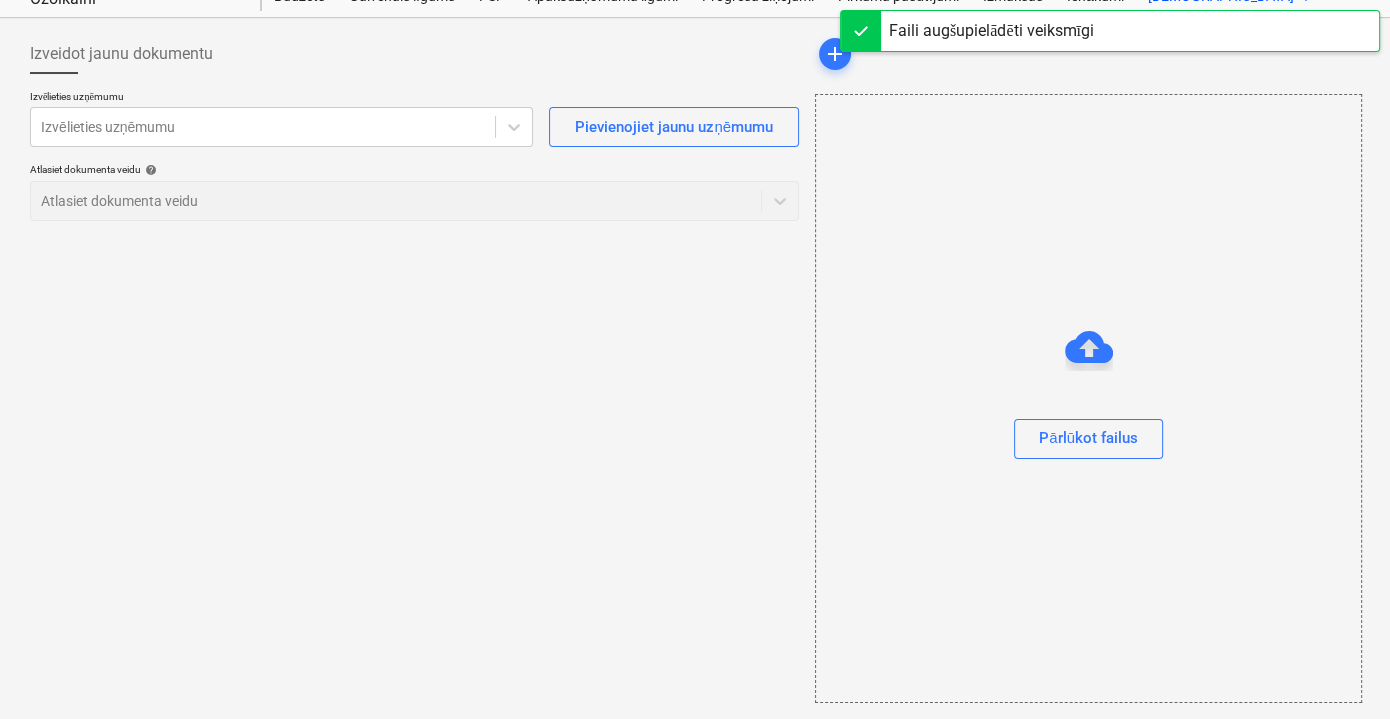 scroll, scrollTop: 72, scrollLeft: 0, axis: vertical 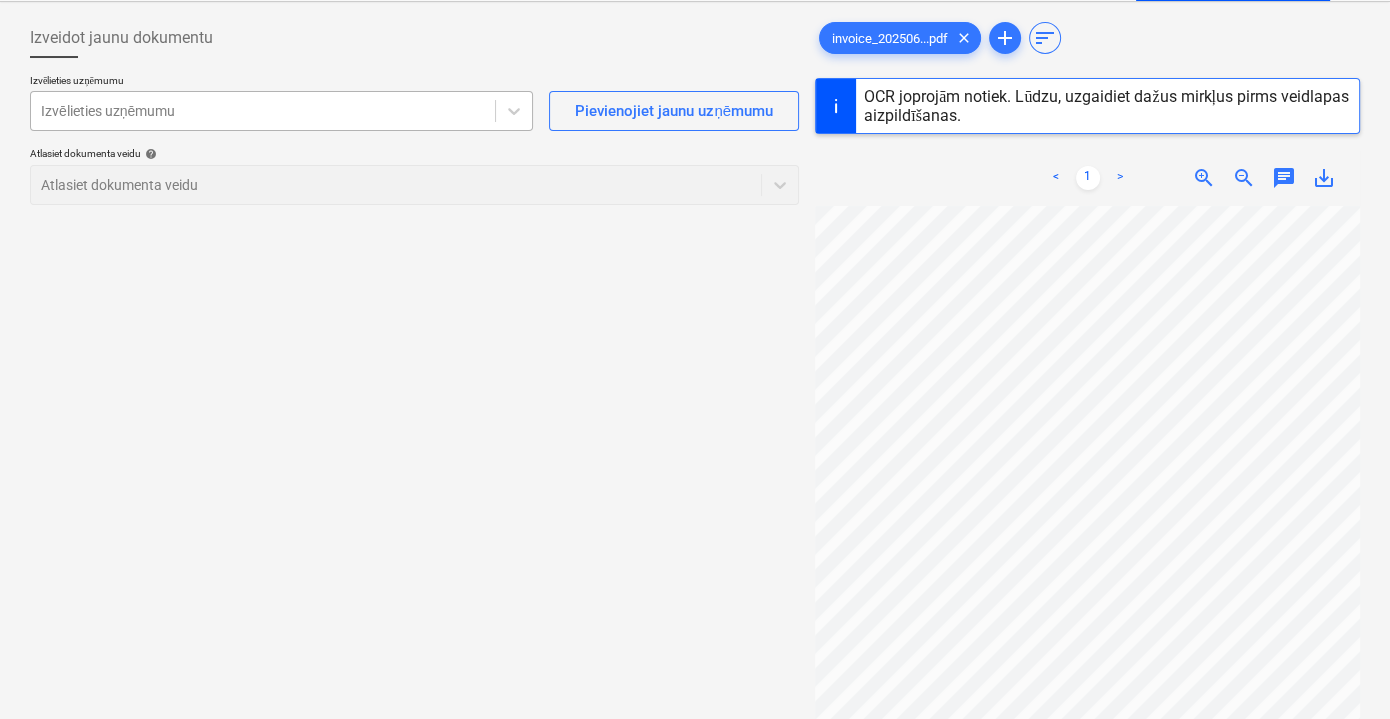 click at bounding box center (263, 111) 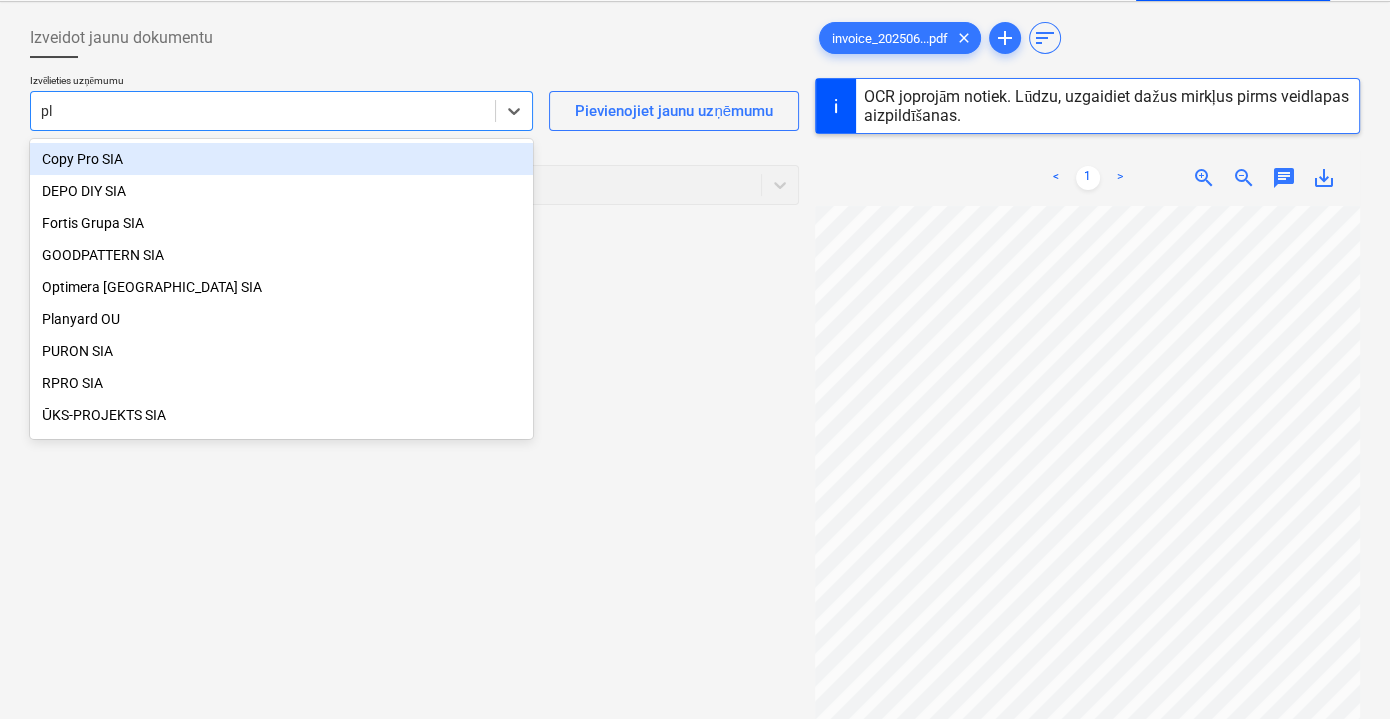 type on "pla" 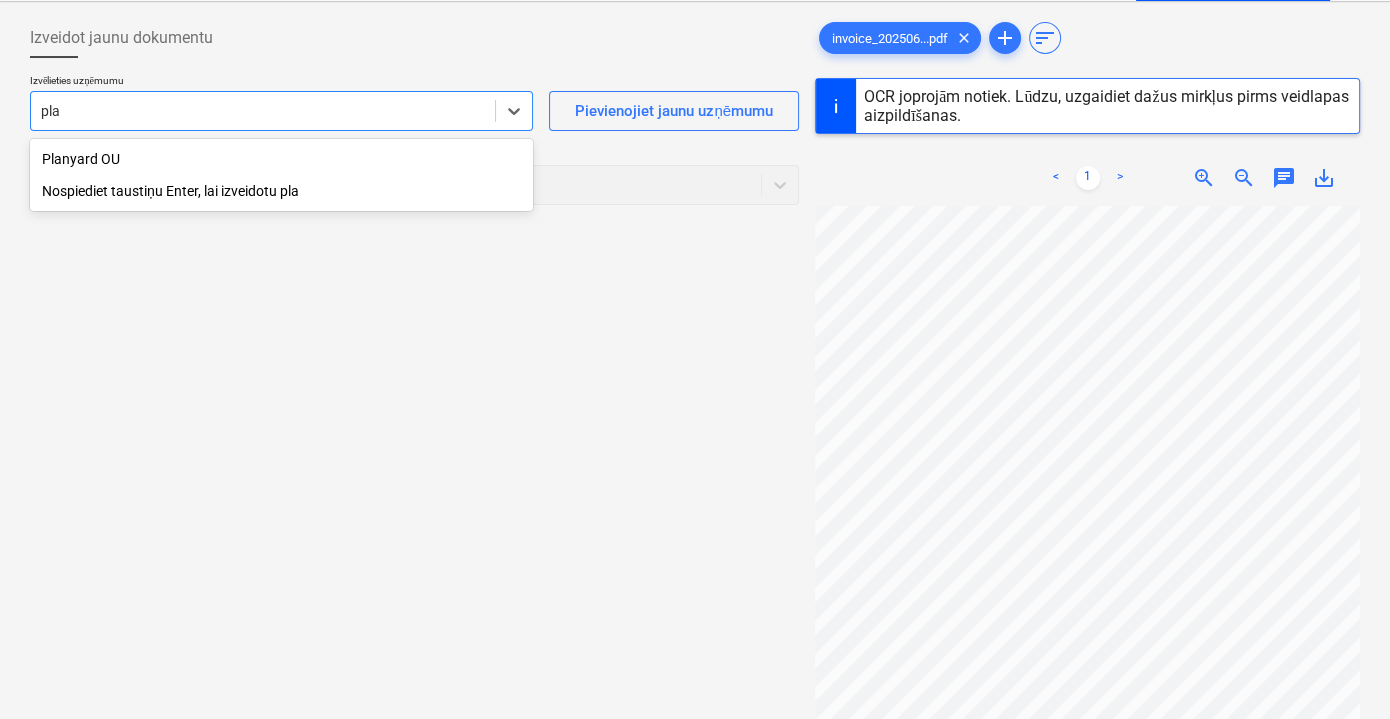 click on "Planyard OU" at bounding box center [281, 159] 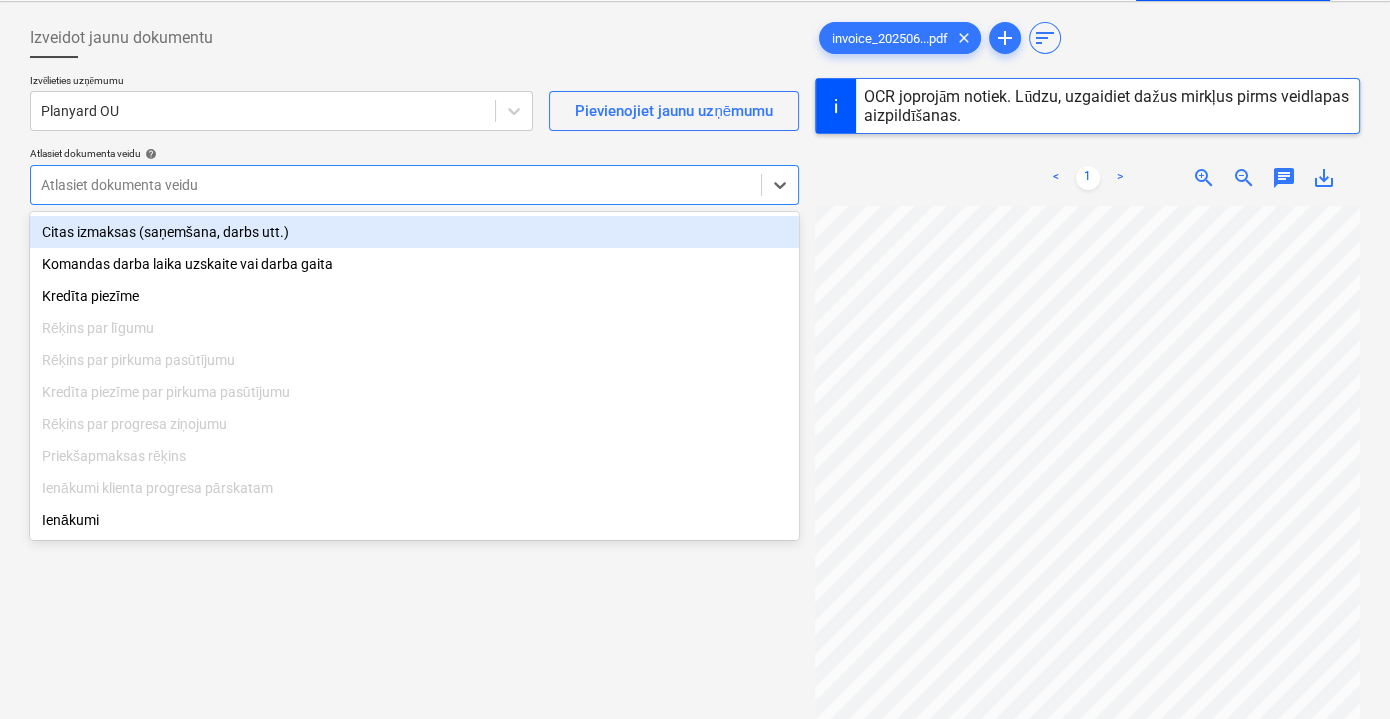 click at bounding box center (396, 185) 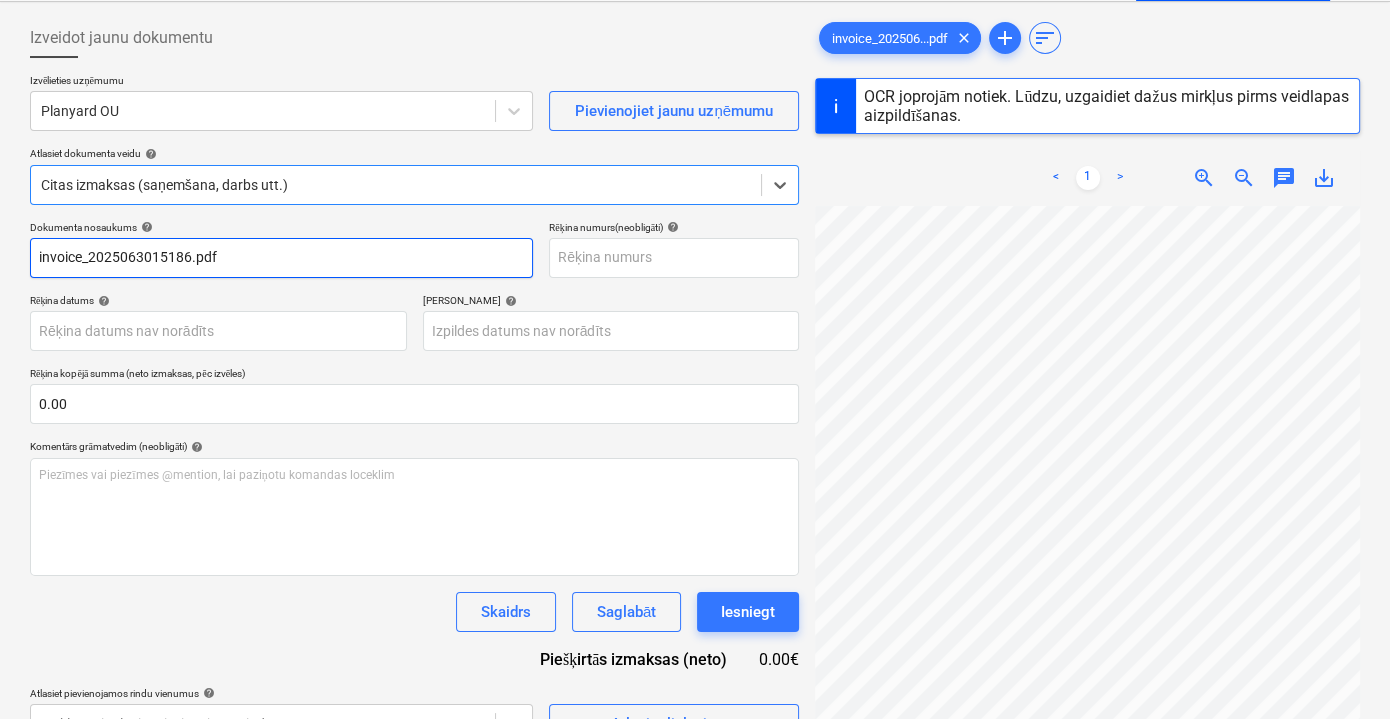 click on "invoice_2025063015186.pdf" at bounding box center (281, 258) 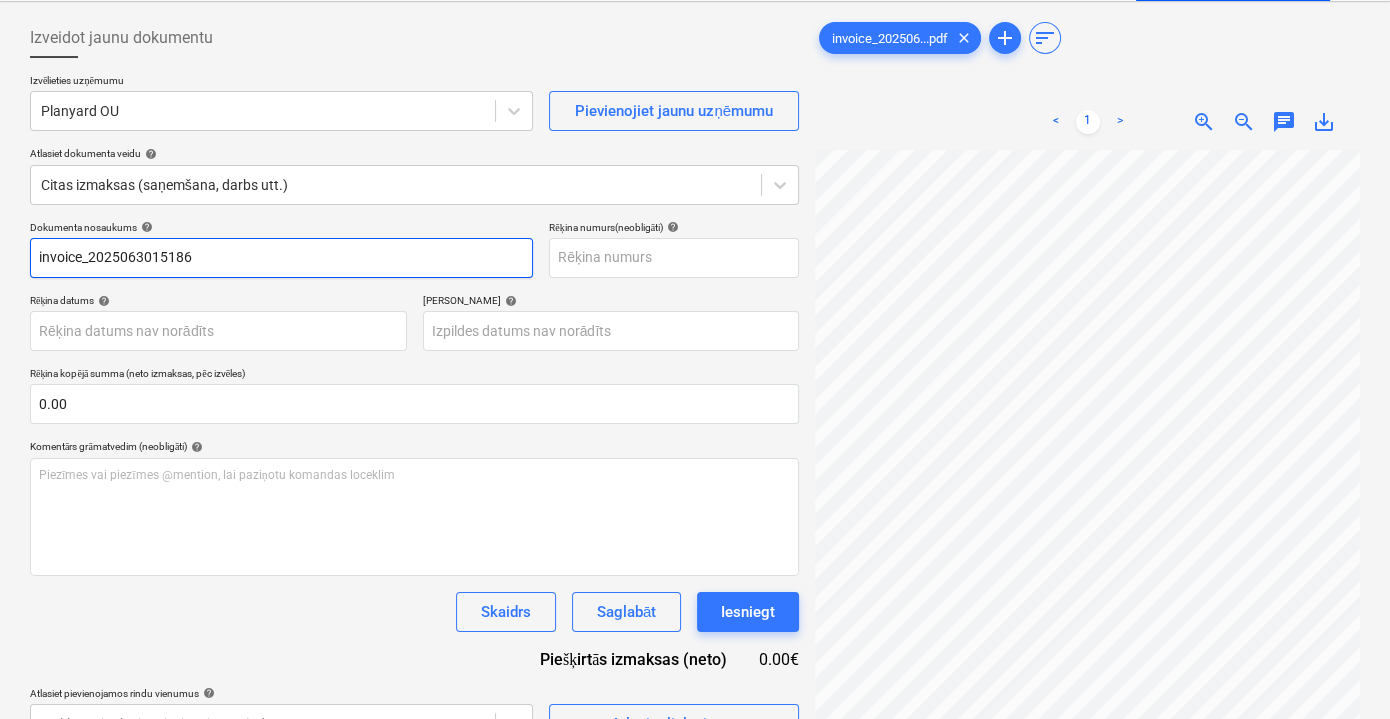 drag, startPoint x: 270, startPoint y: 260, endPoint x: 91, endPoint y: 258, distance: 179.01117 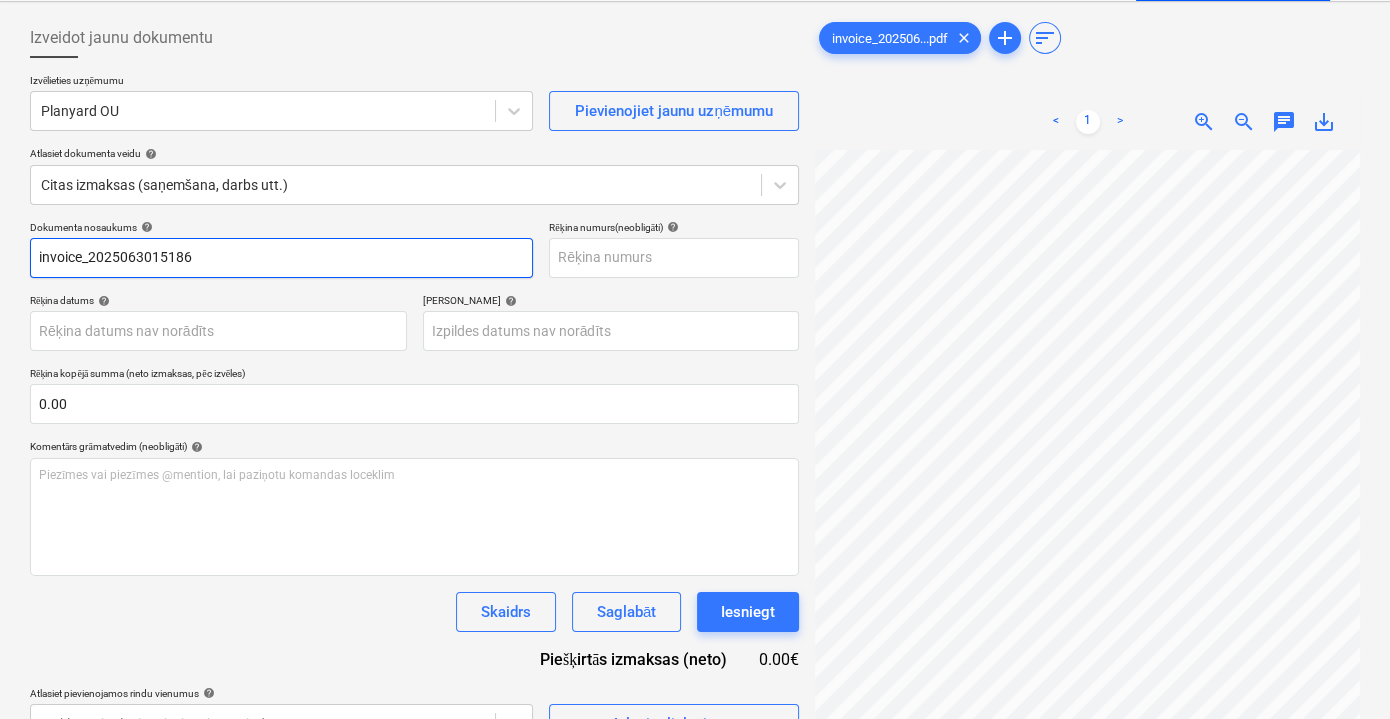 click on "invoice_2025063015186" at bounding box center [281, 258] 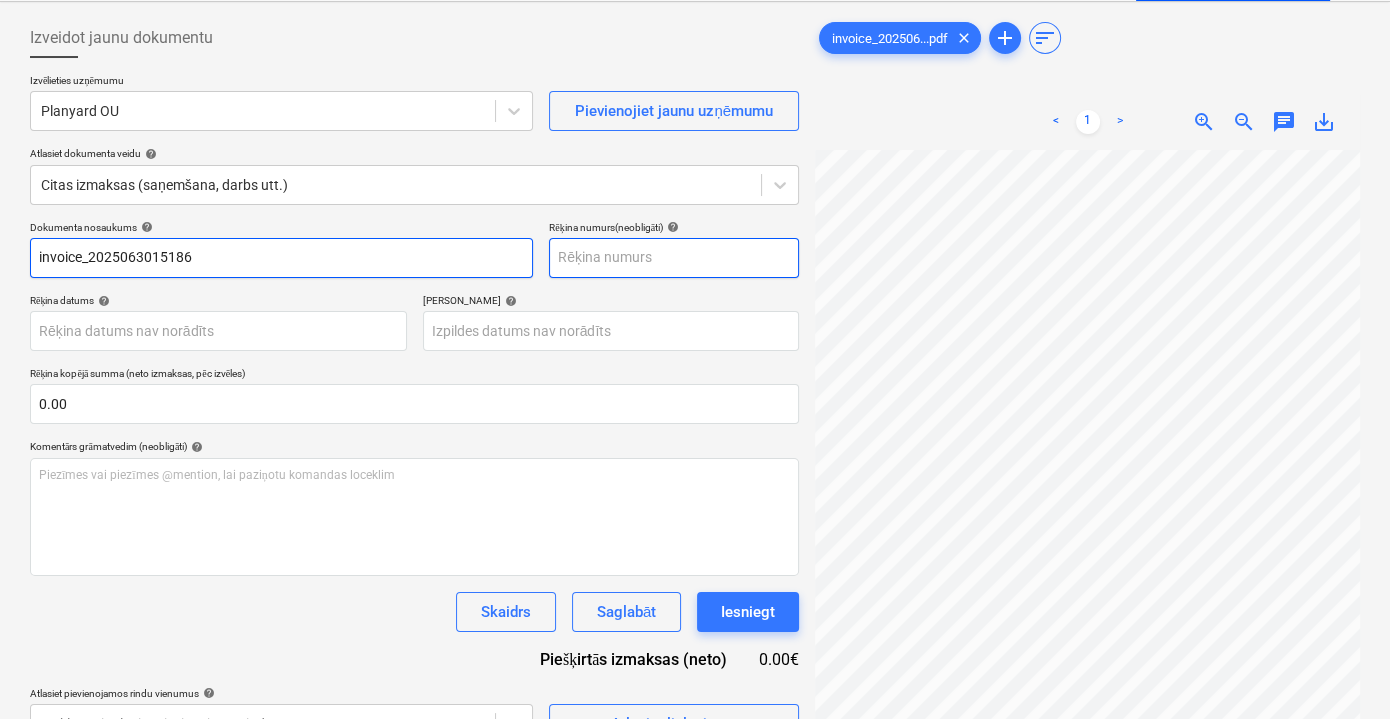 type on "invoice_2025063015186" 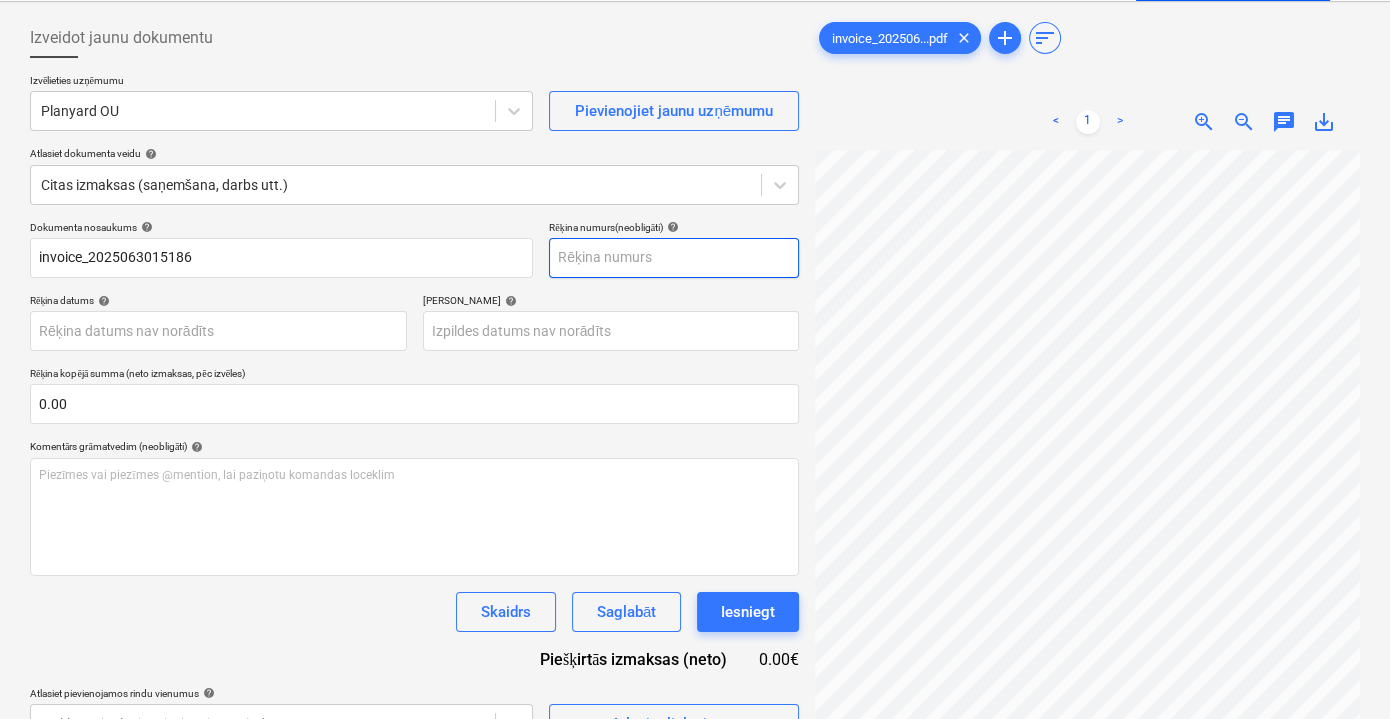 click at bounding box center (674, 258) 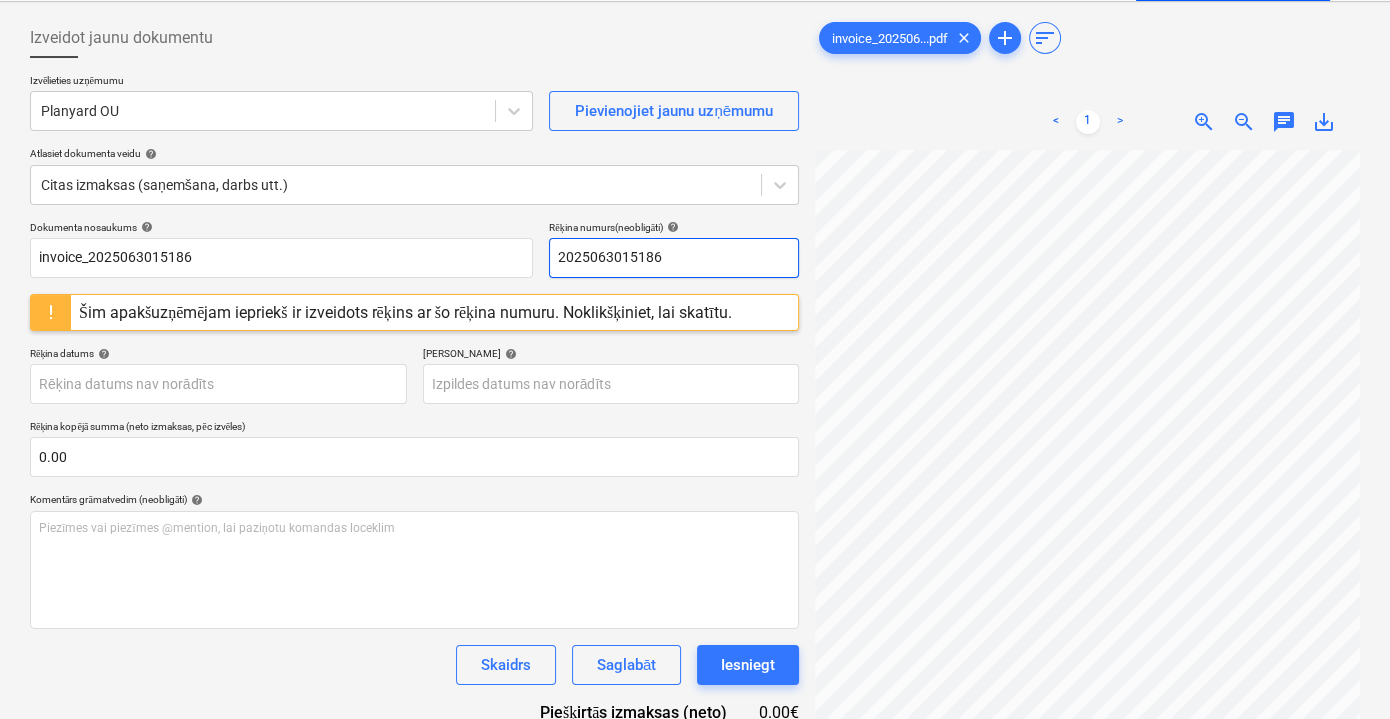 type on "2025063015186" 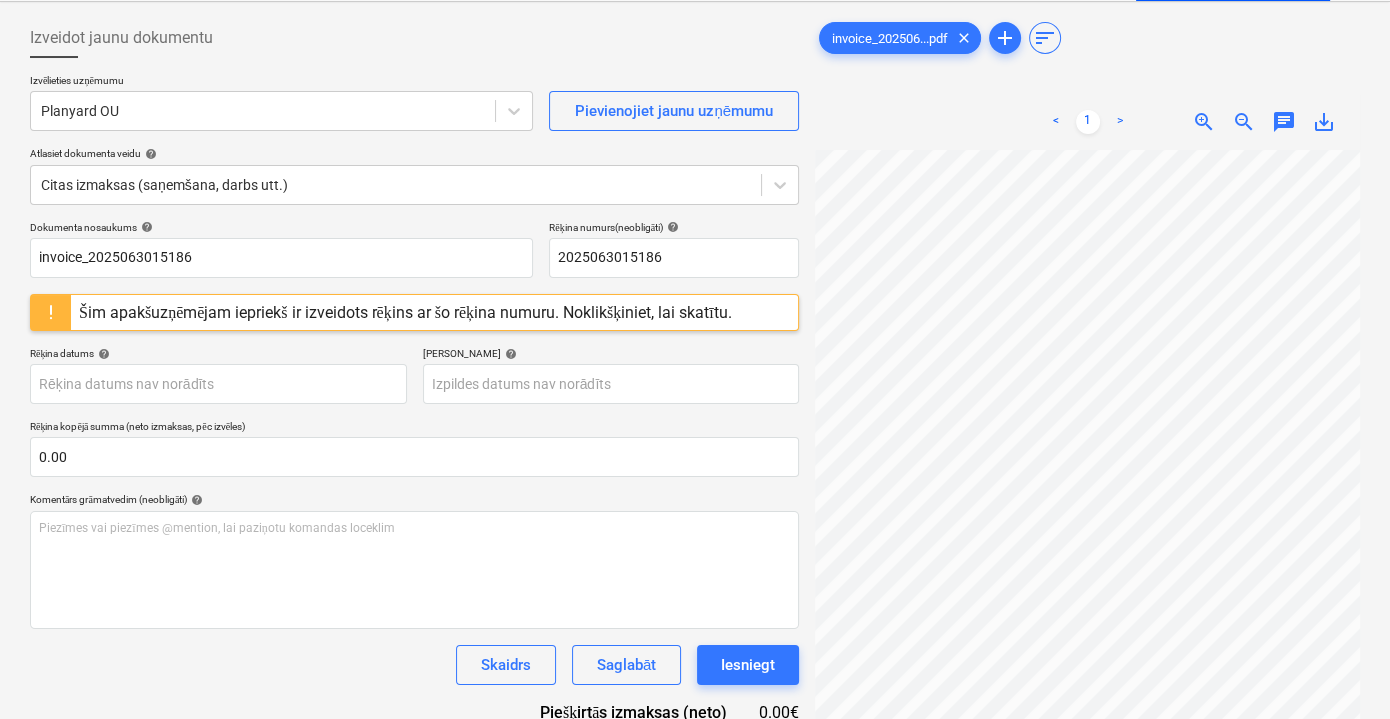 click on "Šim apakšuzņēmējam iepriekš ir izveidots rēķins ar šo rēķina numuru. Noklikšķiniet, lai skatītu." at bounding box center (405, 312) 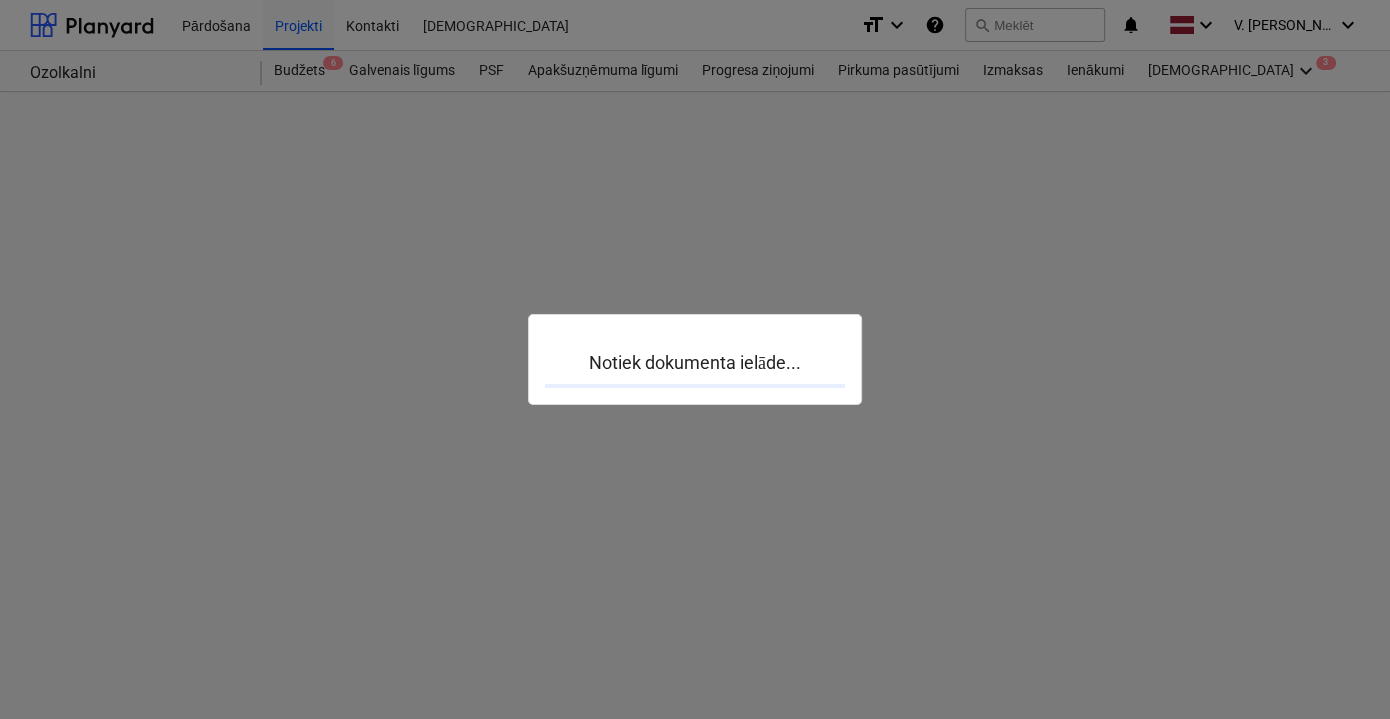 scroll, scrollTop: 0, scrollLeft: 0, axis: both 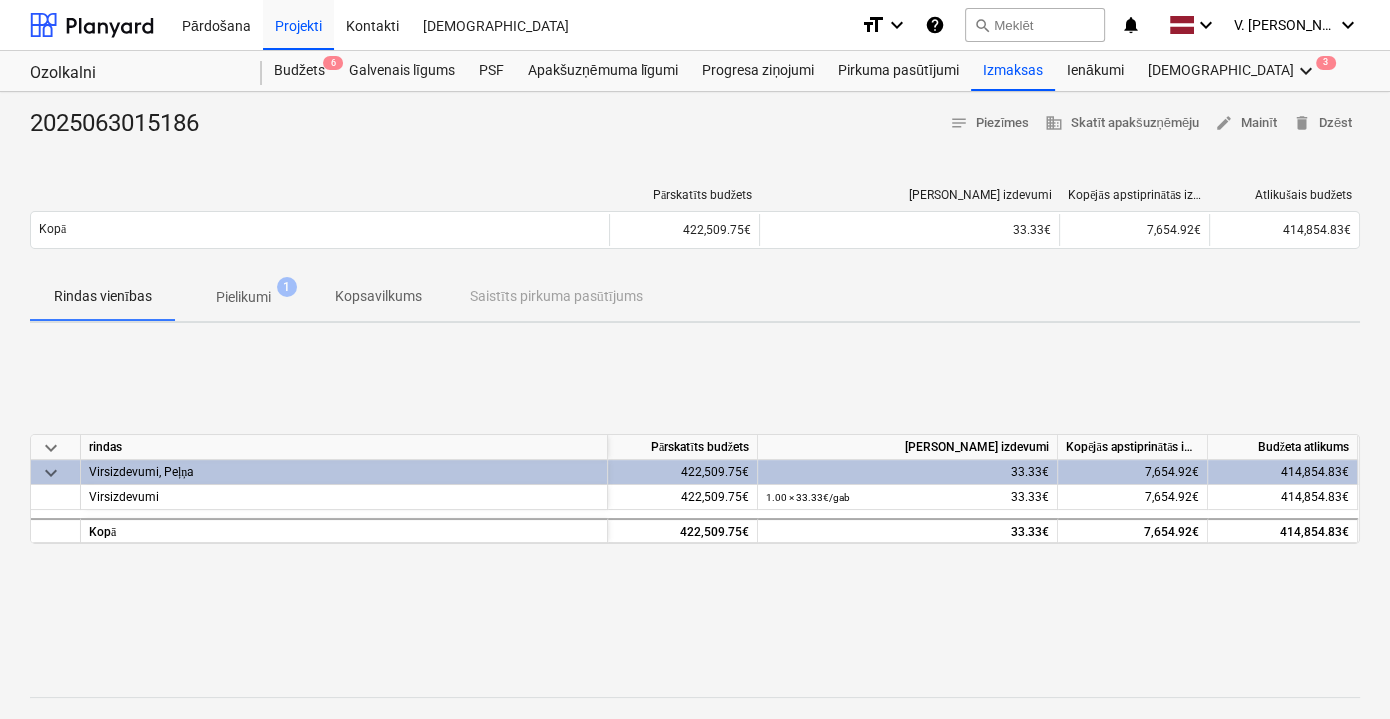 click on "Virsizdevumi, Peļņa" at bounding box center (344, 472) 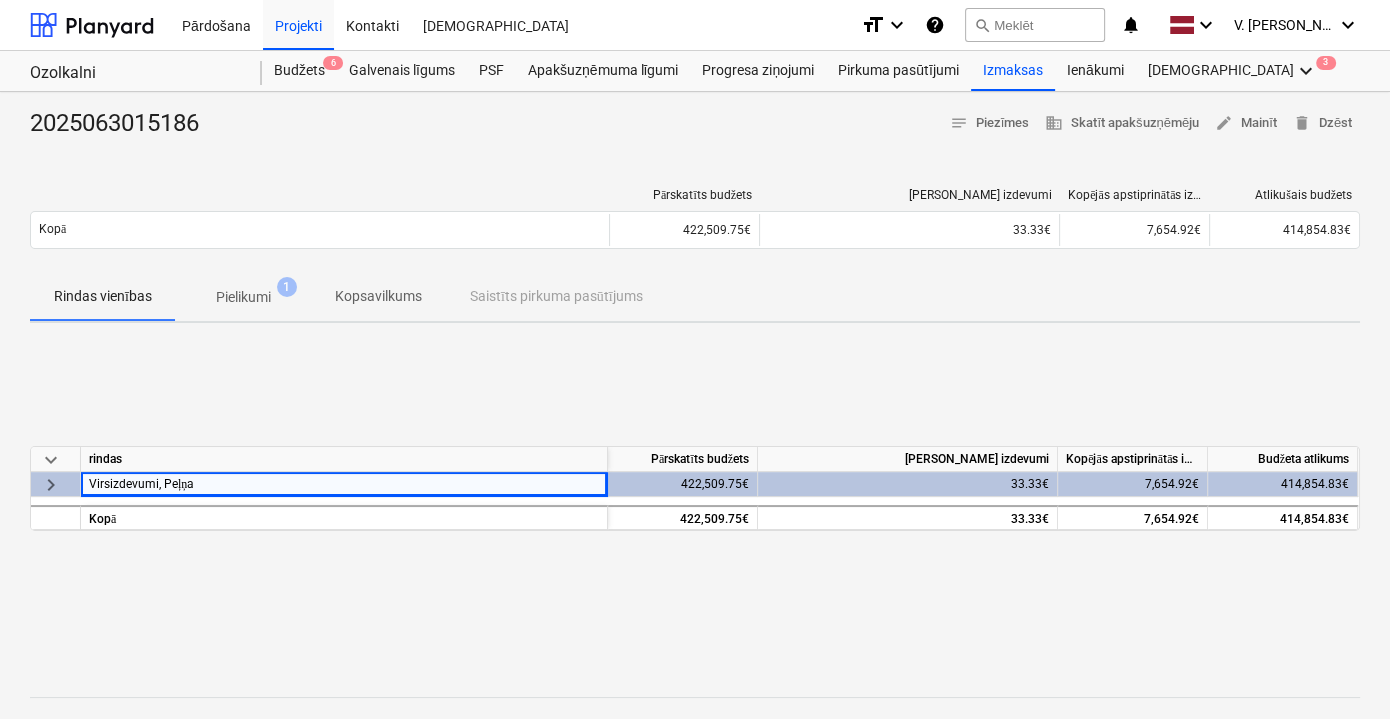 click on "keyboard_arrow_down rindas Pārskatīts budžets Kārtējie izdevumi Kopējās apstiprinātās izmaksas Budžeta atlikums keyboard_arrow_right  Virsizdevumi, Peļņa 422,509.75€ 33.33€ 7,654.92€ 414,854.83€ Kopā 422,509.75€ 33.33€ 7,654.92€ 414,854.83€" at bounding box center [695, 489] 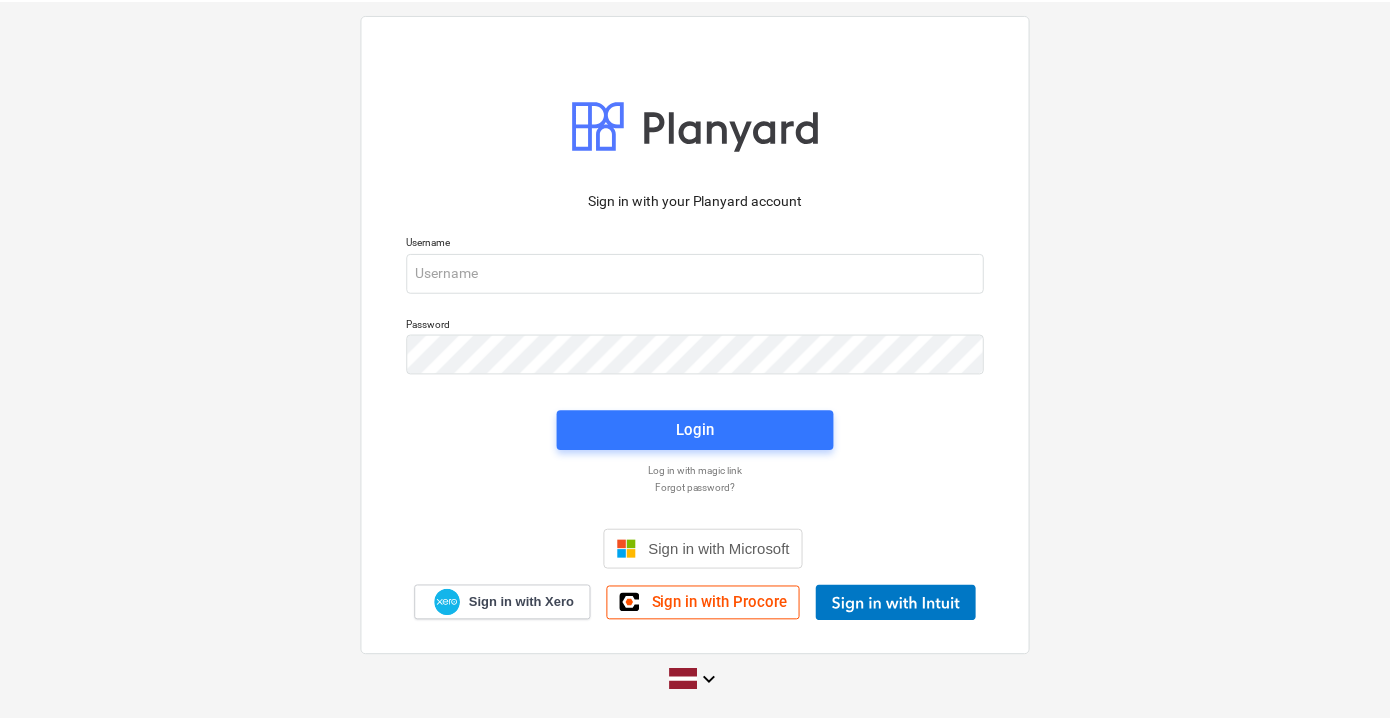 scroll, scrollTop: 0, scrollLeft: 0, axis: both 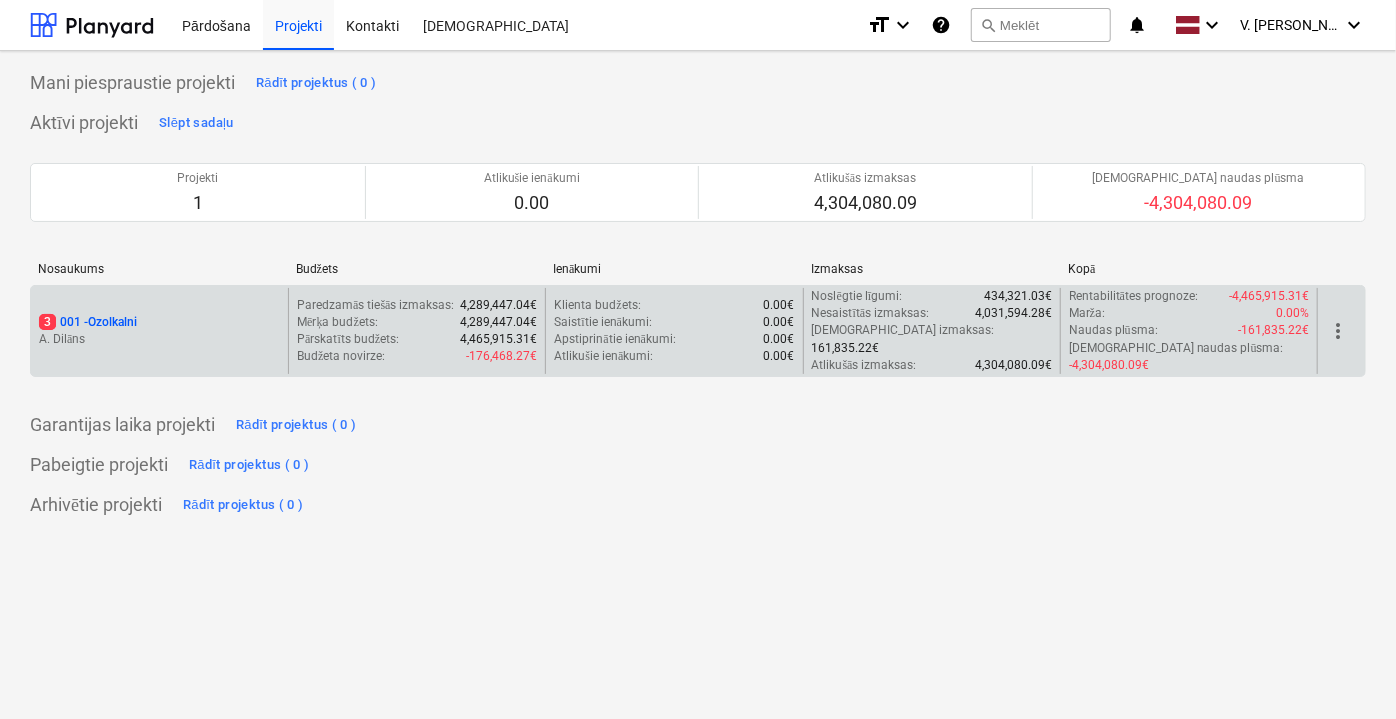 click on "3  001 -  Ozolkalni" at bounding box center (159, 322) 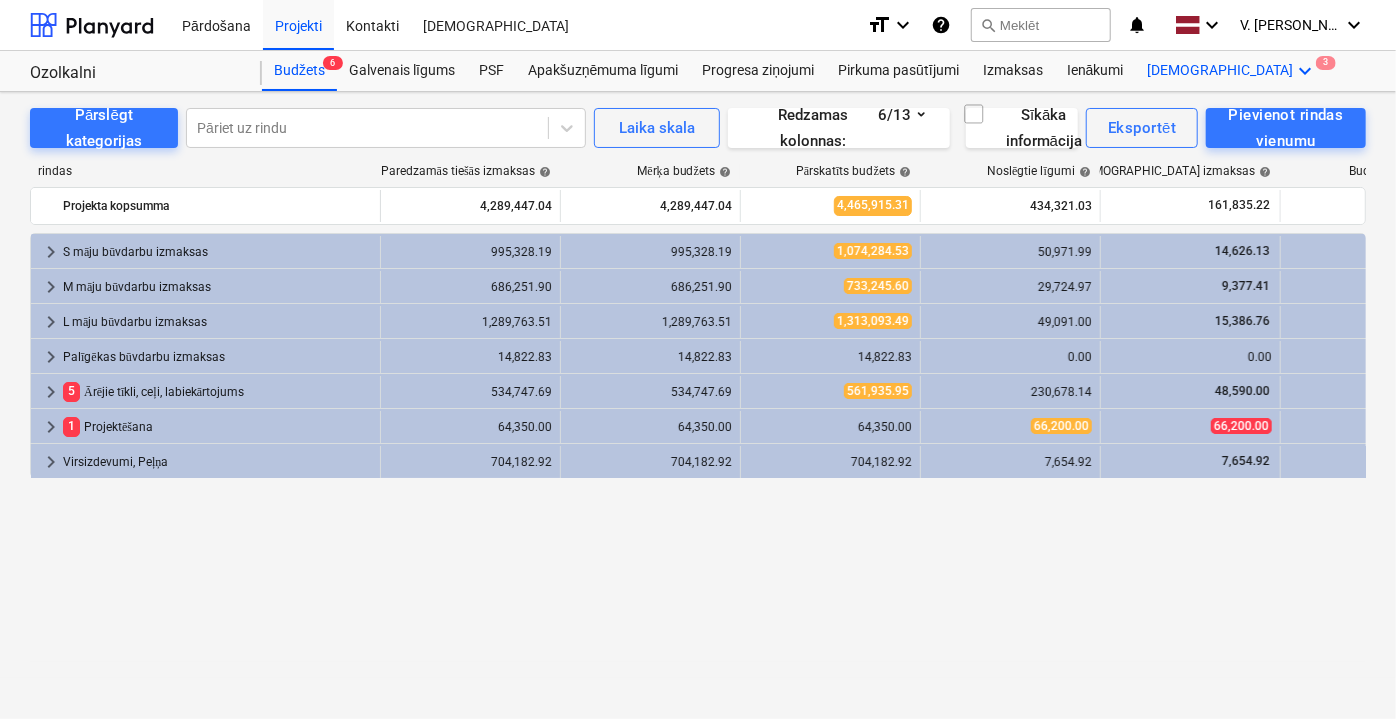 click on "Vairāk keyboard_arrow_down 3" at bounding box center [1233, 71] 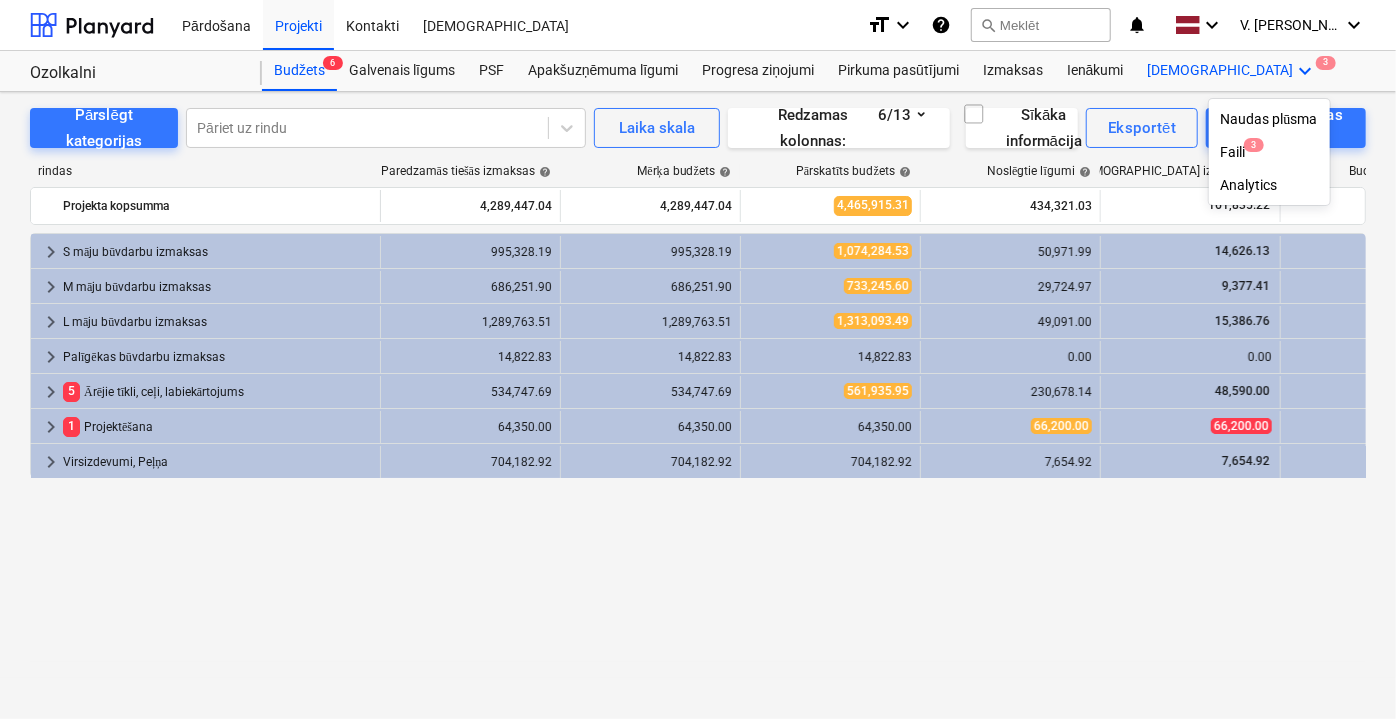 click at bounding box center (698, 359) 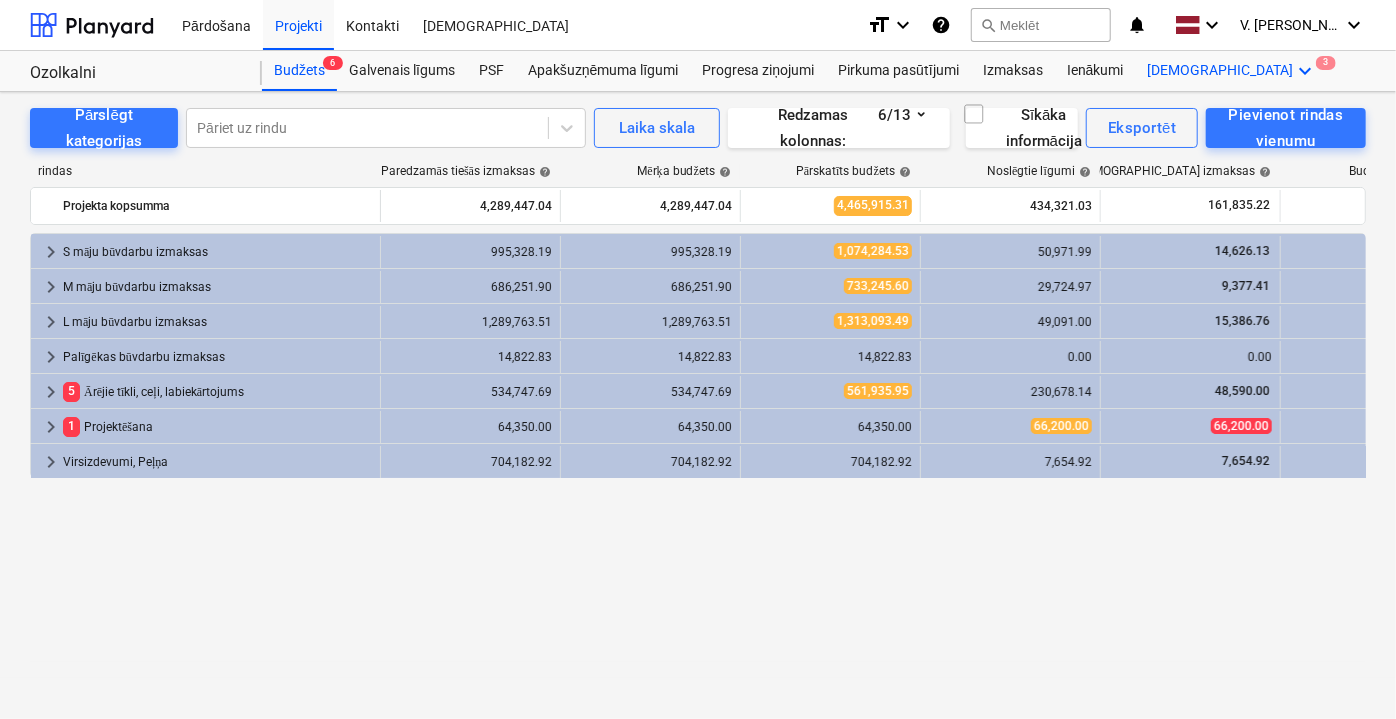 click on "Vairāk keyboard_arrow_down 3" at bounding box center [1233, 71] 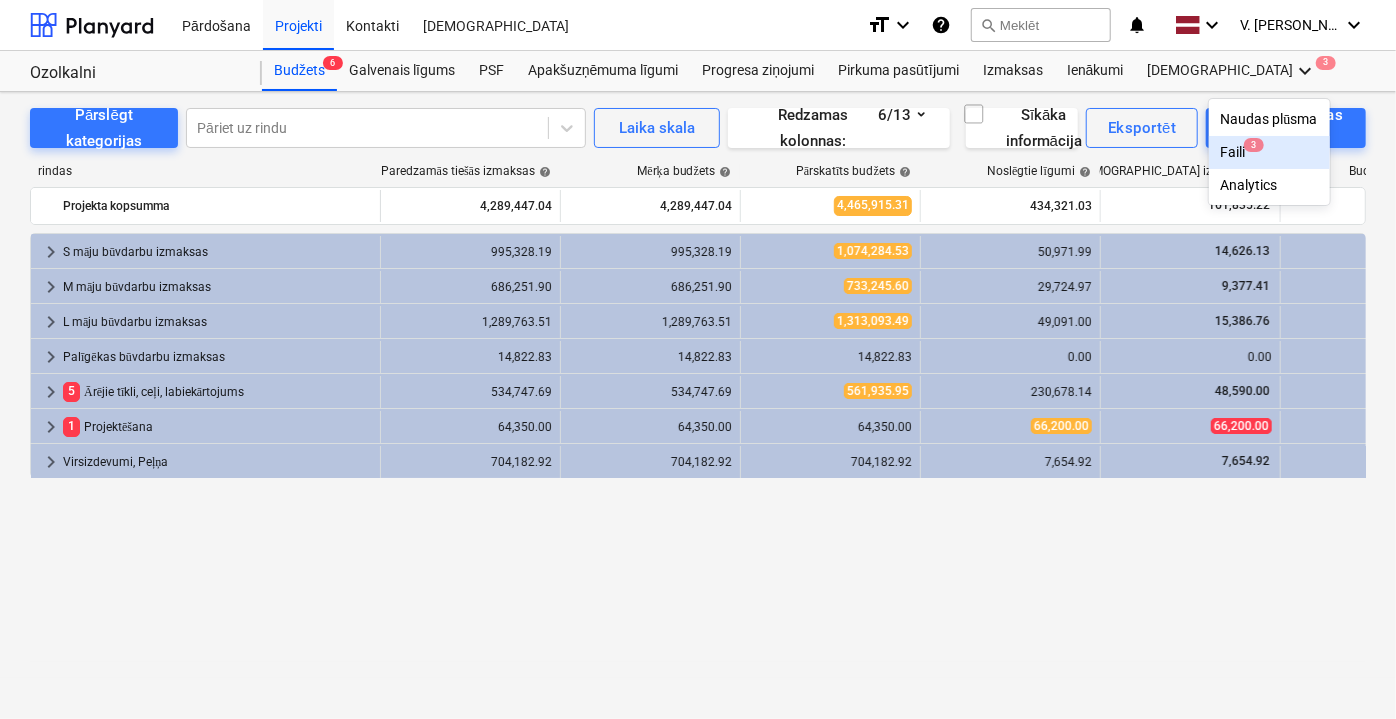 click on "Faili 3" at bounding box center [1269, 152] 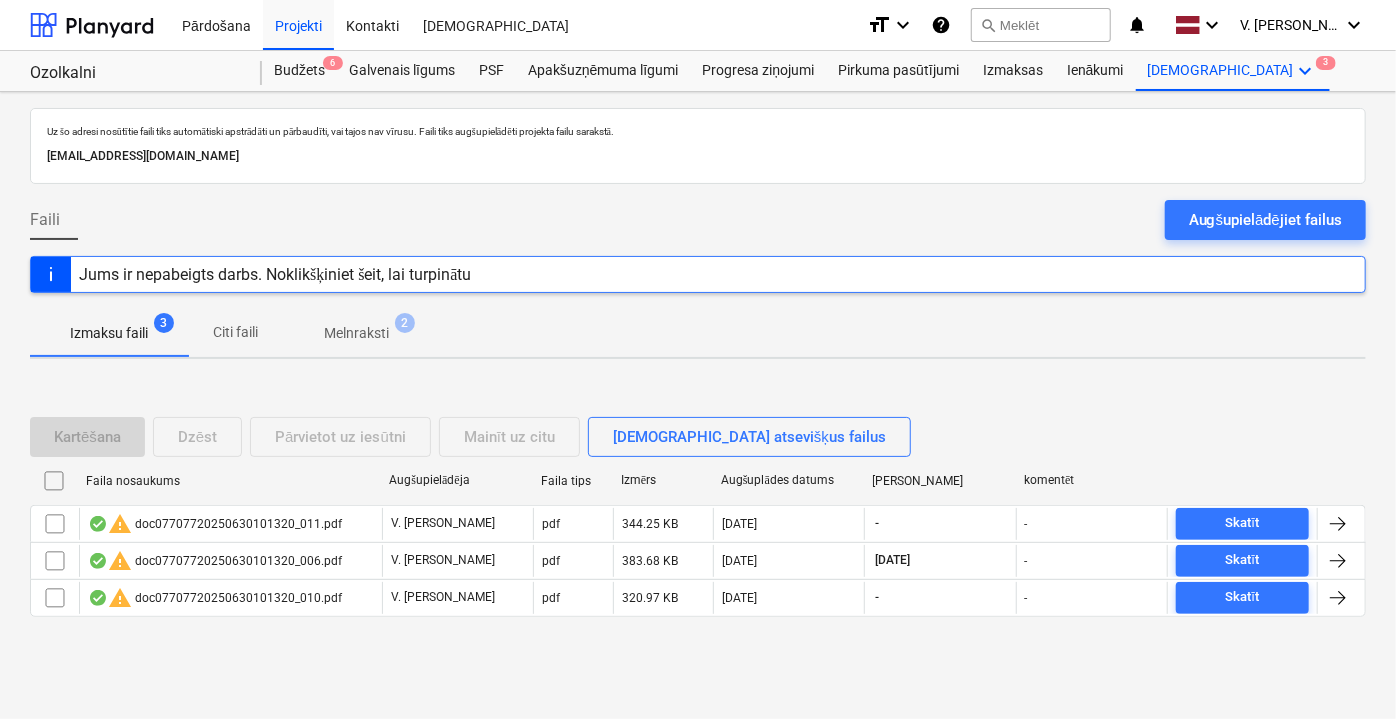 click on "Citi faili" at bounding box center (236, 332) 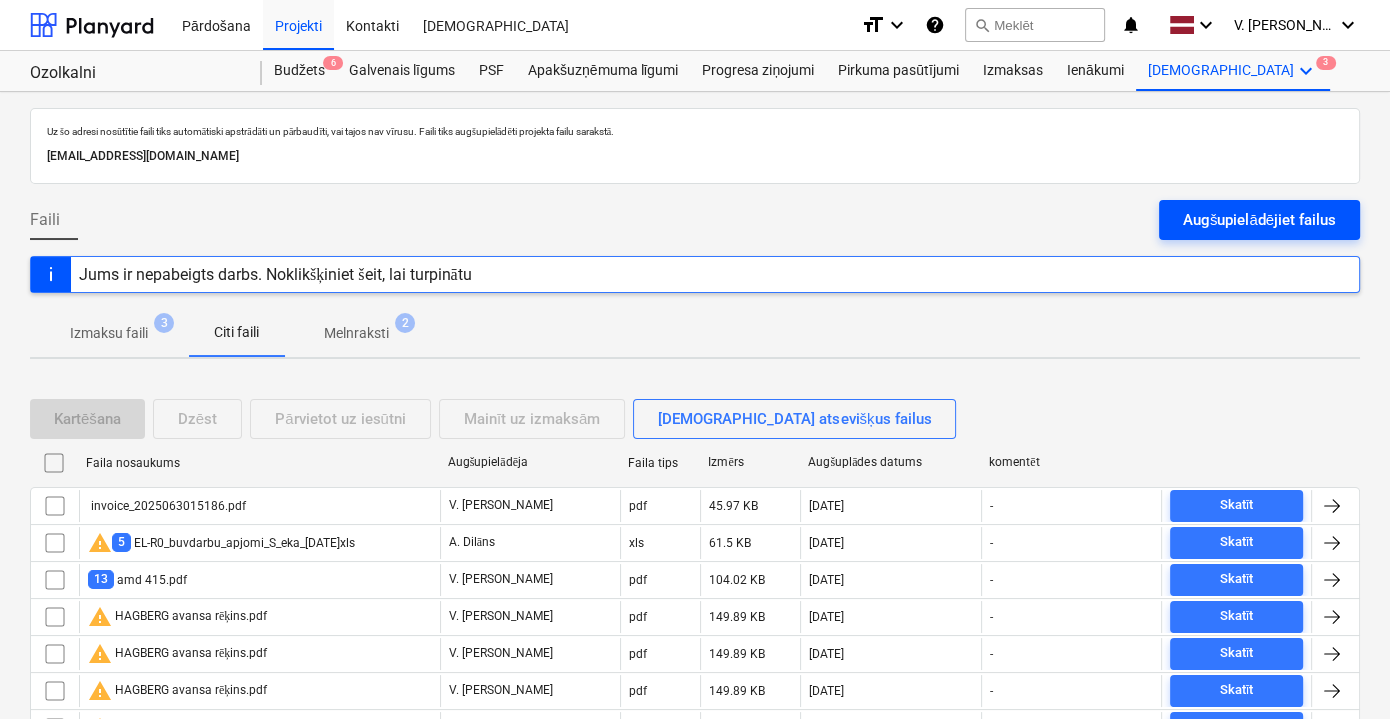 click on "Augšupielādējiet failus" at bounding box center [1259, 220] 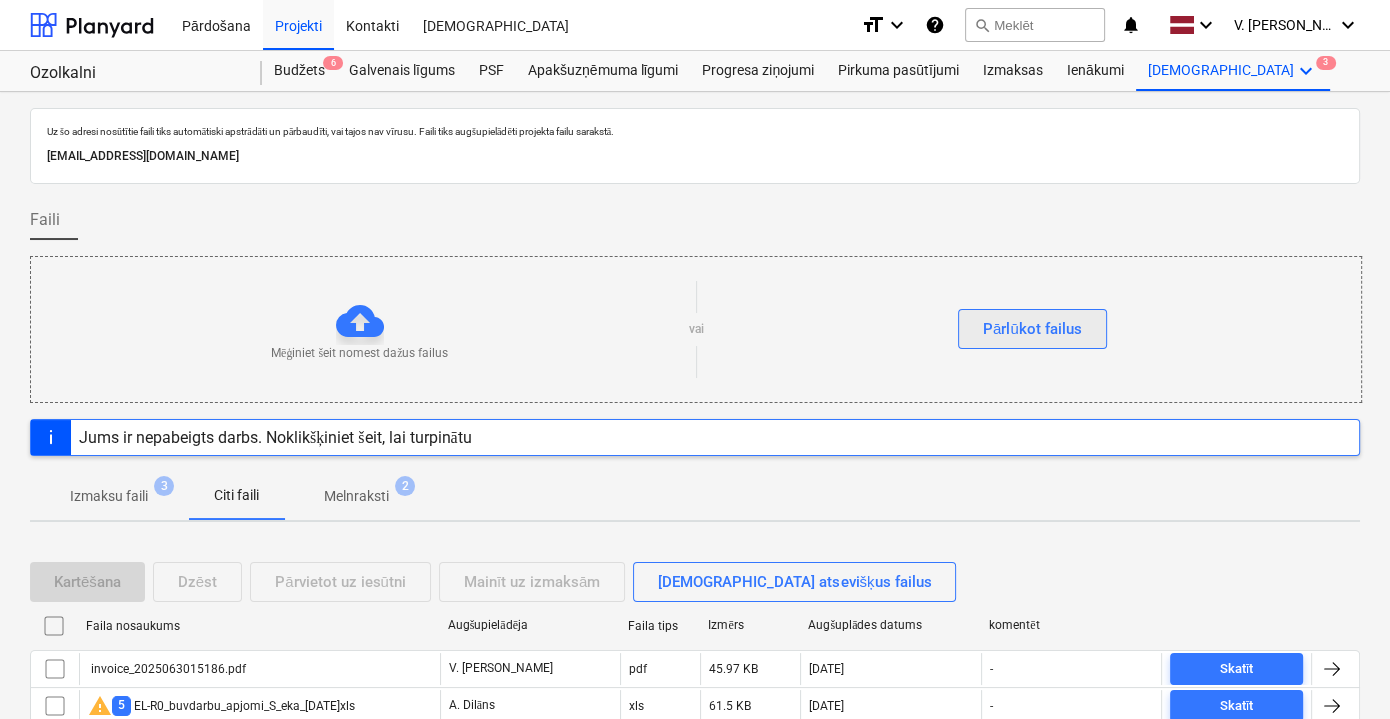 click on "Pārlūkot failus" at bounding box center (1032, 329) 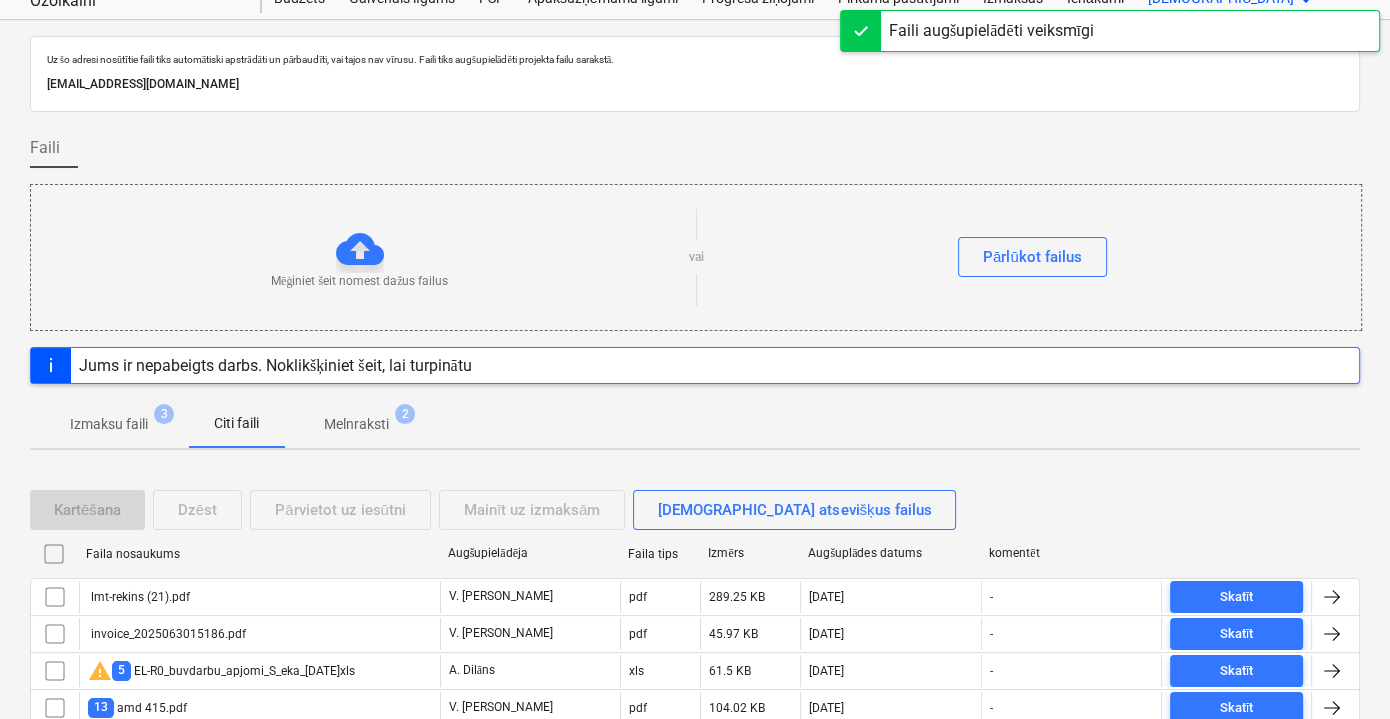 scroll, scrollTop: 272, scrollLeft: 0, axis: vertical 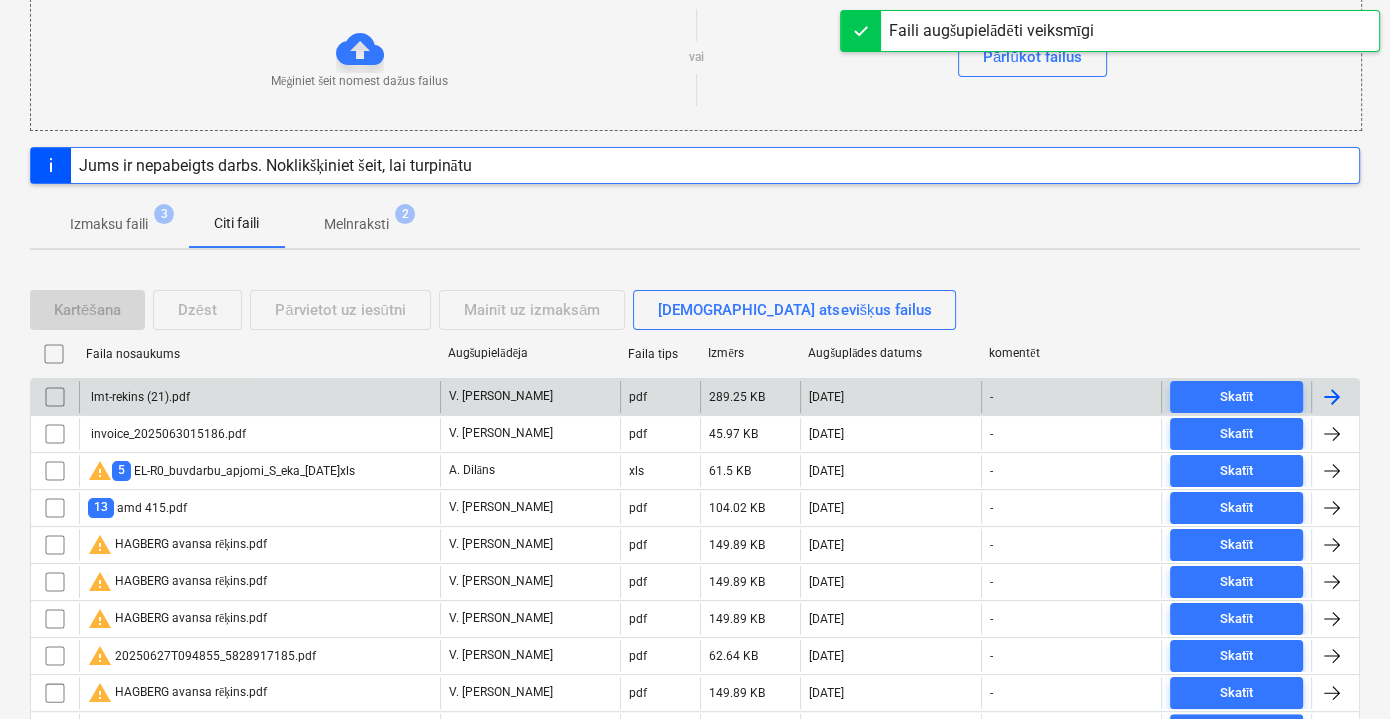click on "lmt-rekins (21).pdf" at bounding box center [259, 397] 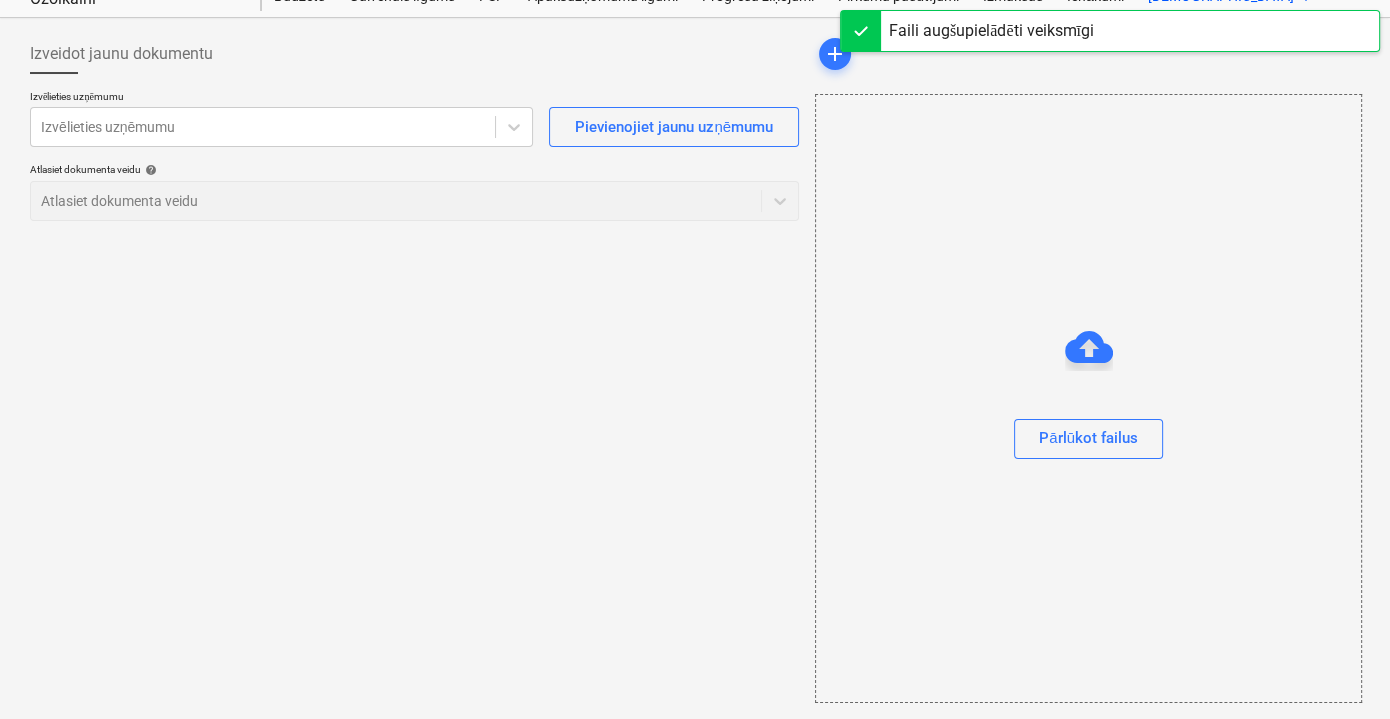 scroll, scrollTop: 72, scrollLeft: 0, axis: vertical 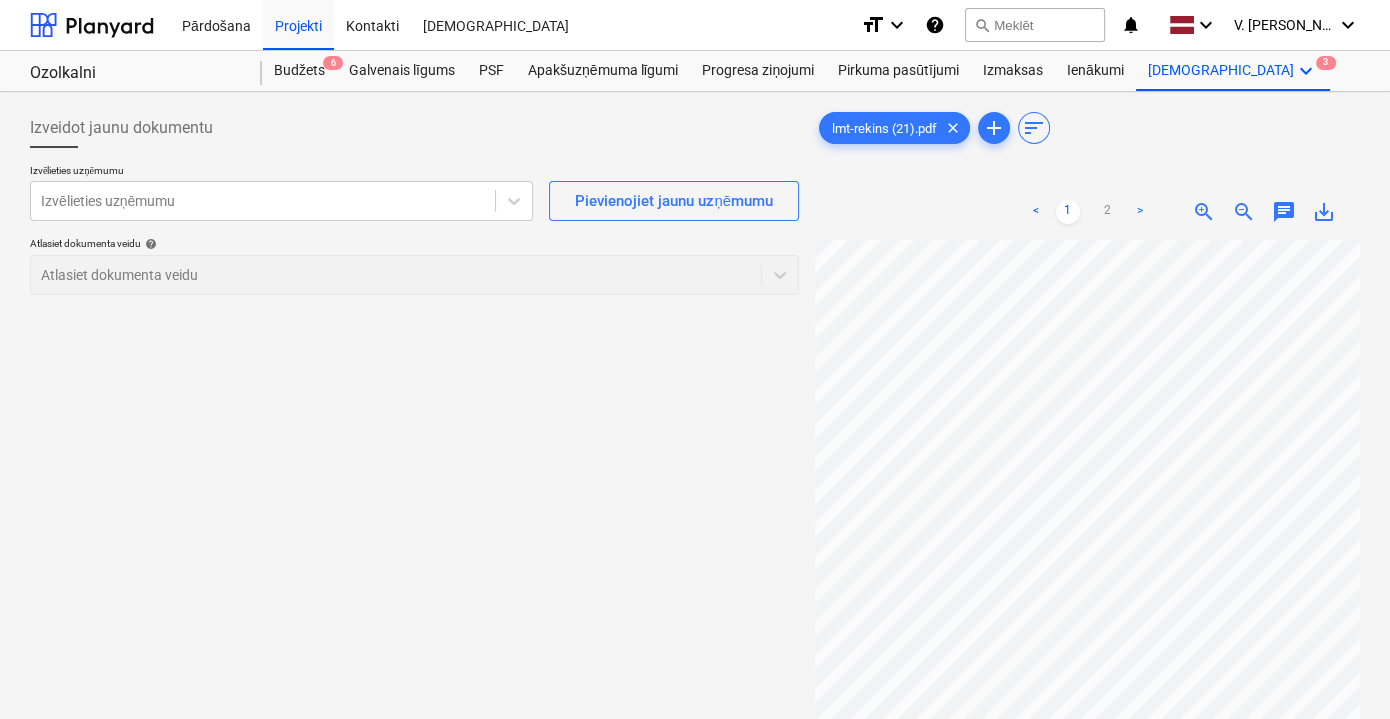 drag, startPoint x: 685, startPoint y: 382, endPoint x: 716, endPoint y: 378, distance: 31.257 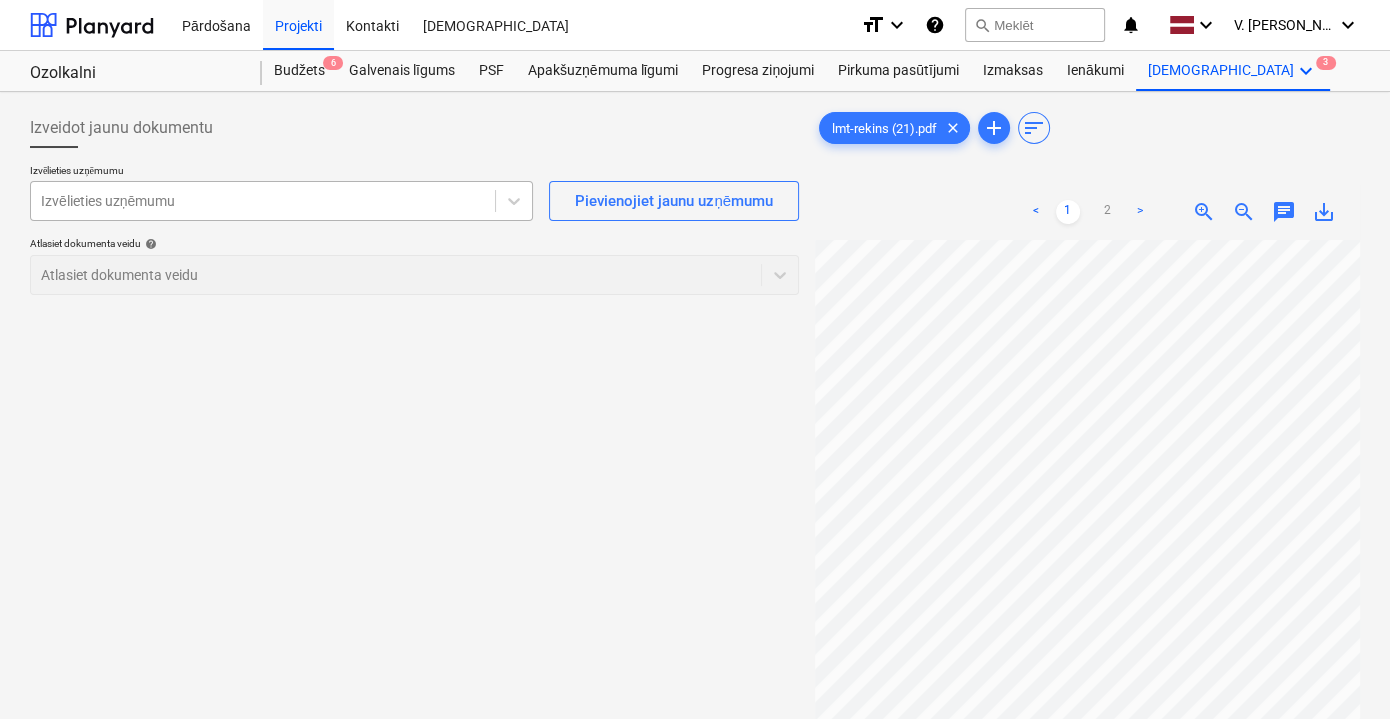 click at bounding box center [263, 201] 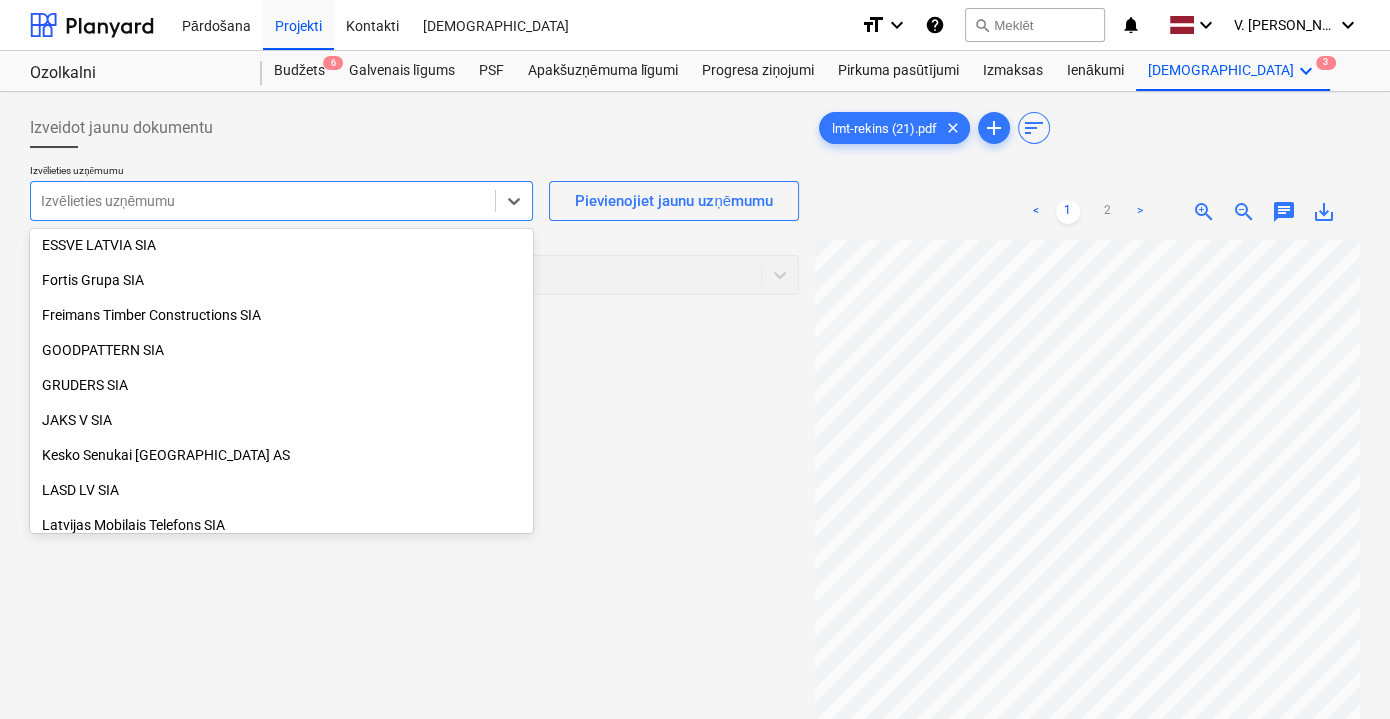 scroll, scrollTop: 545, scrollLeft: 0, axis: vertical 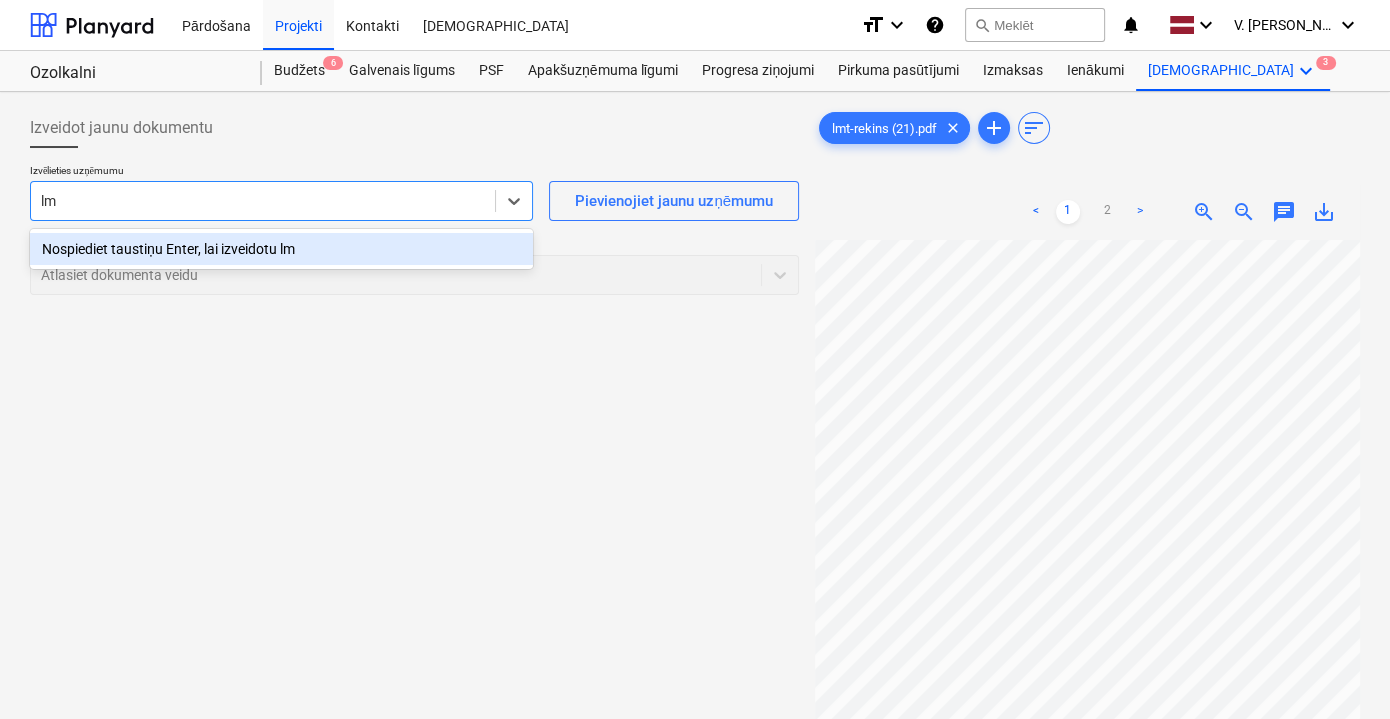 type on "lmt" 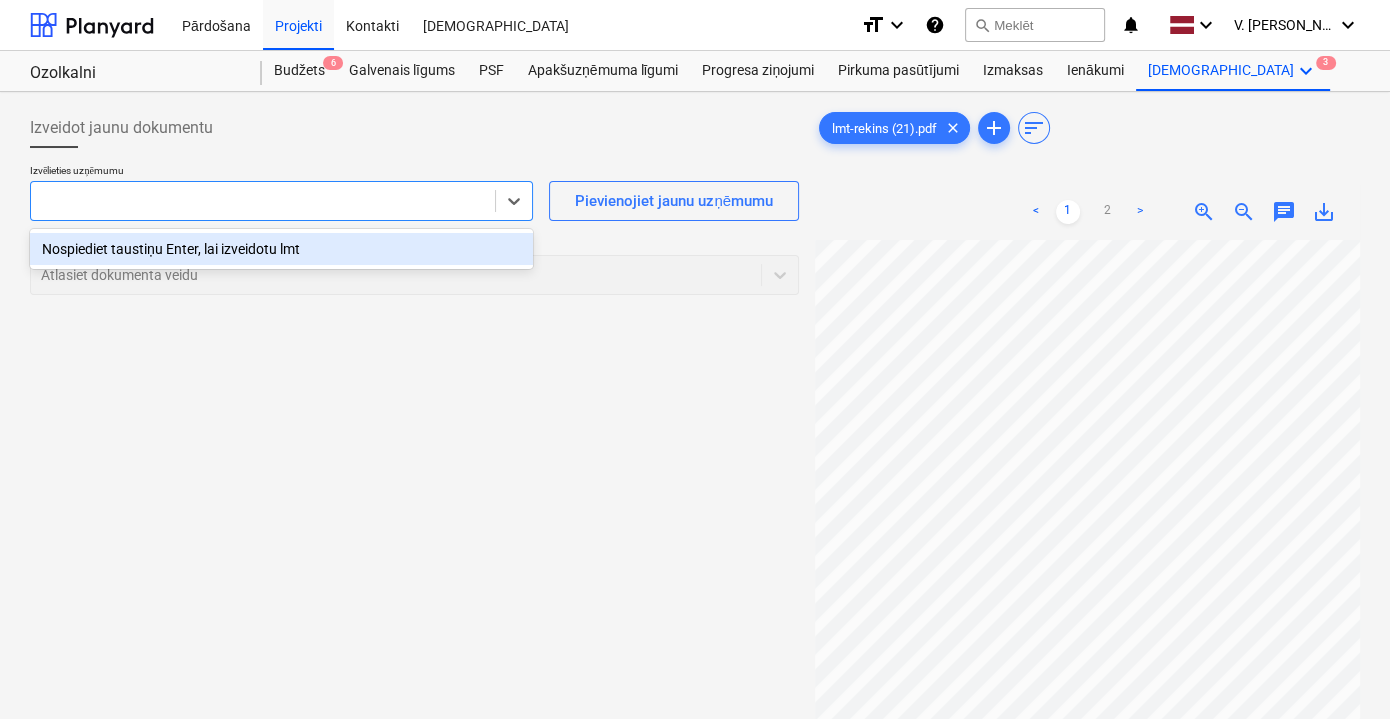 click at bounding box center (281, 201) 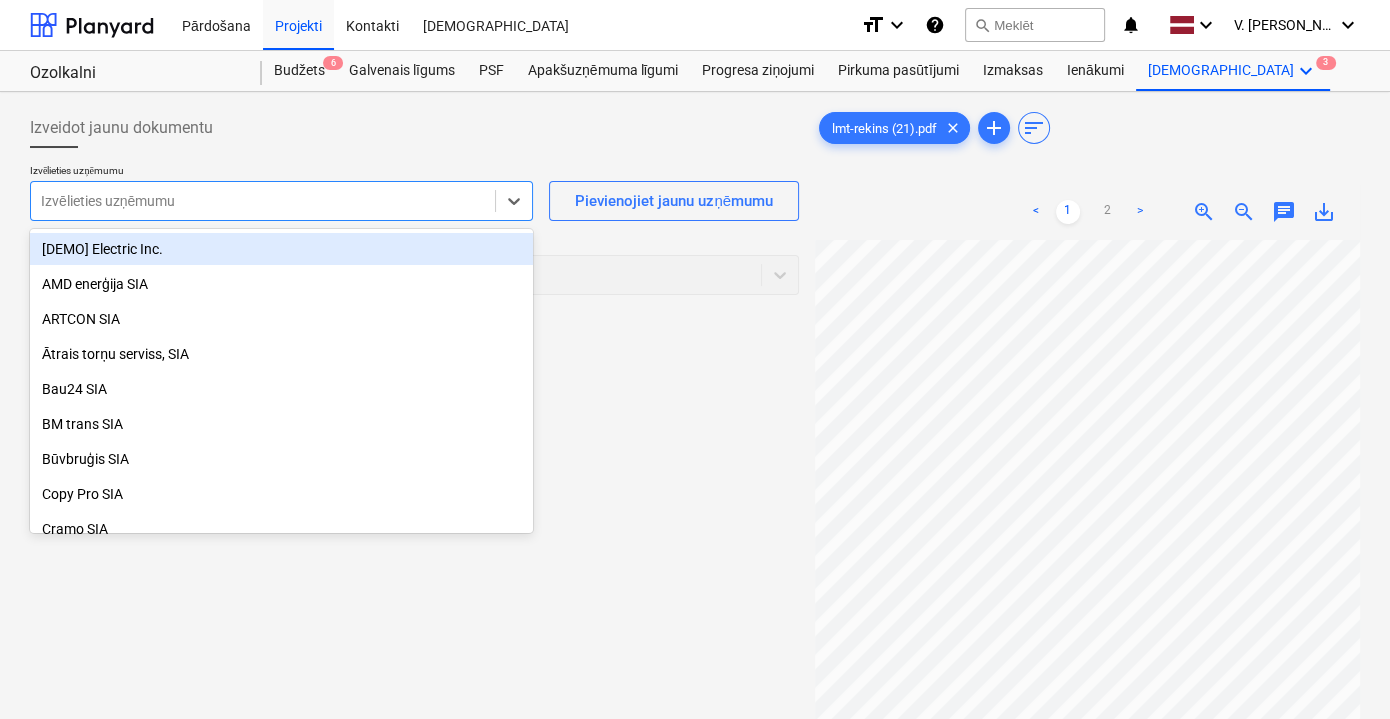 click on "Izvēlieties uzņēmumu" at bounding box center (281, 201) 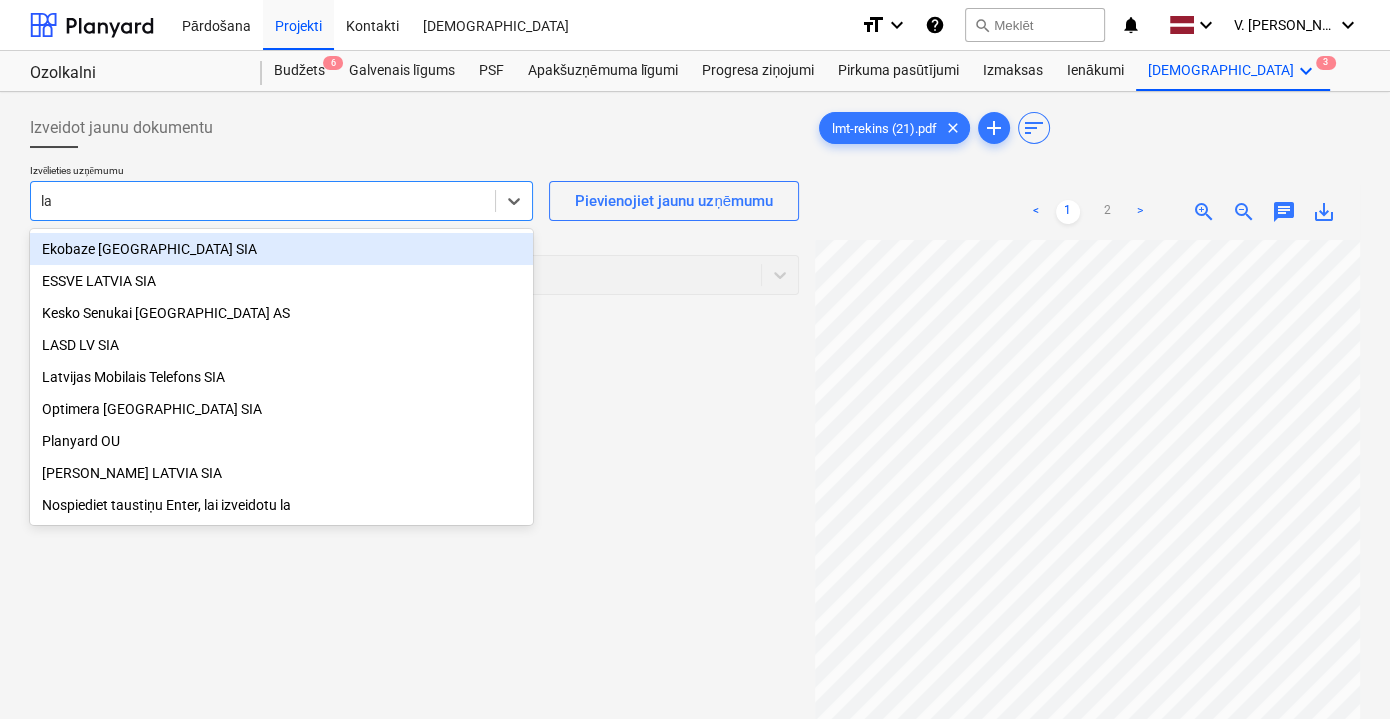 type on "lat" 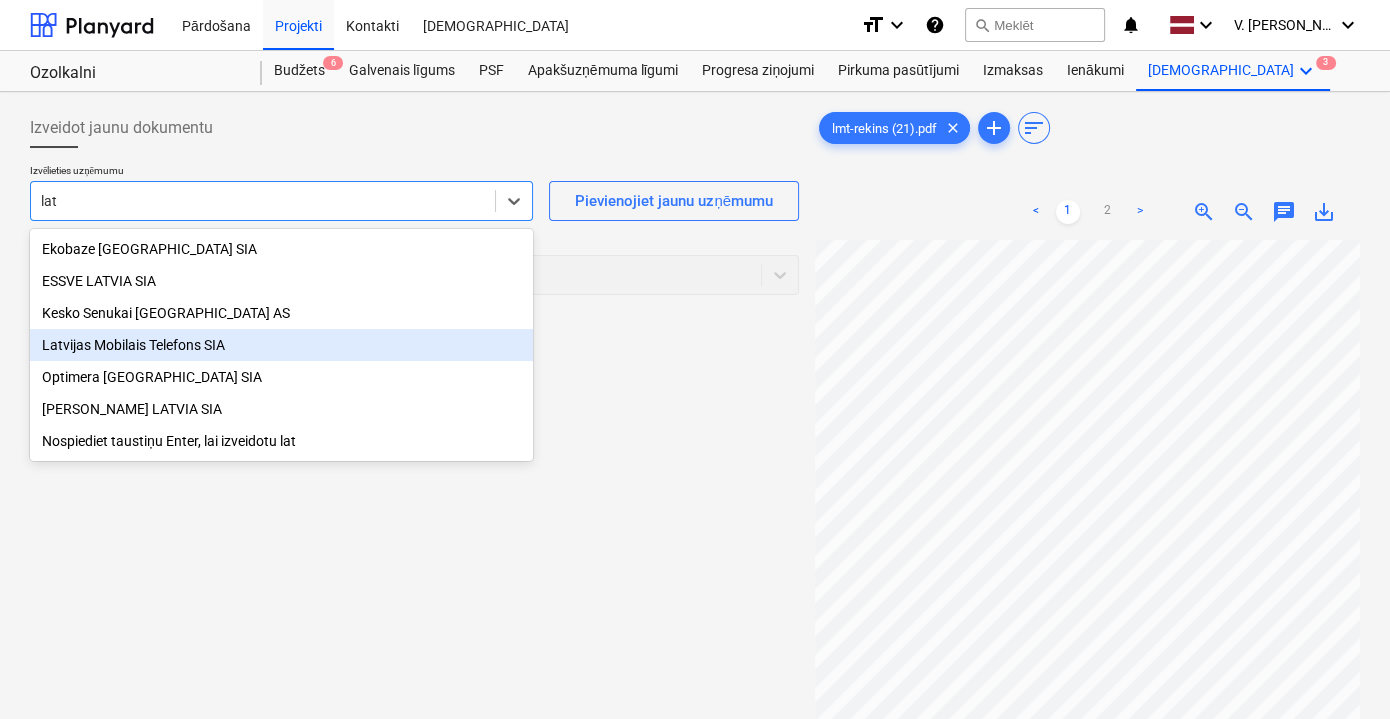 click on "Latvijas Mobilais Telefons SIA" at bounding box center (281, 345) 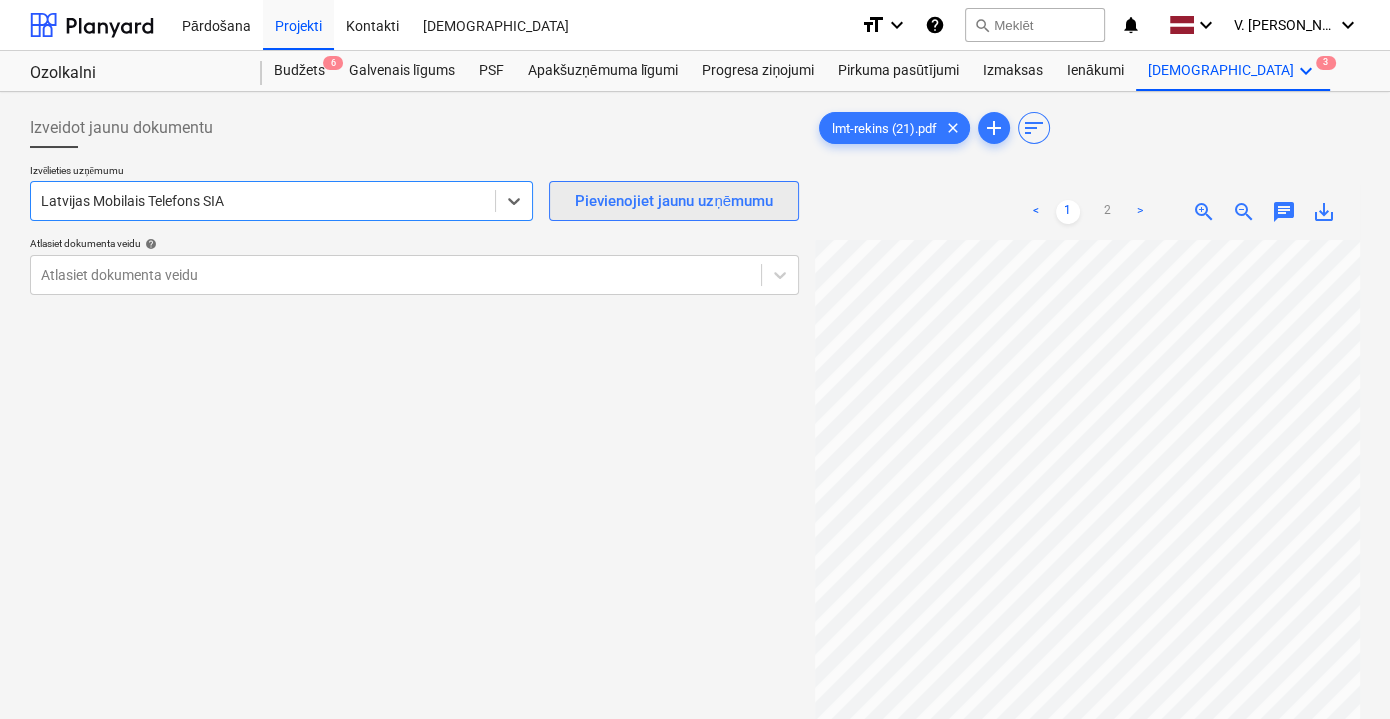 click on "Pievienojiet jaunu uzņēmumu" at bounding box center (674, 201) 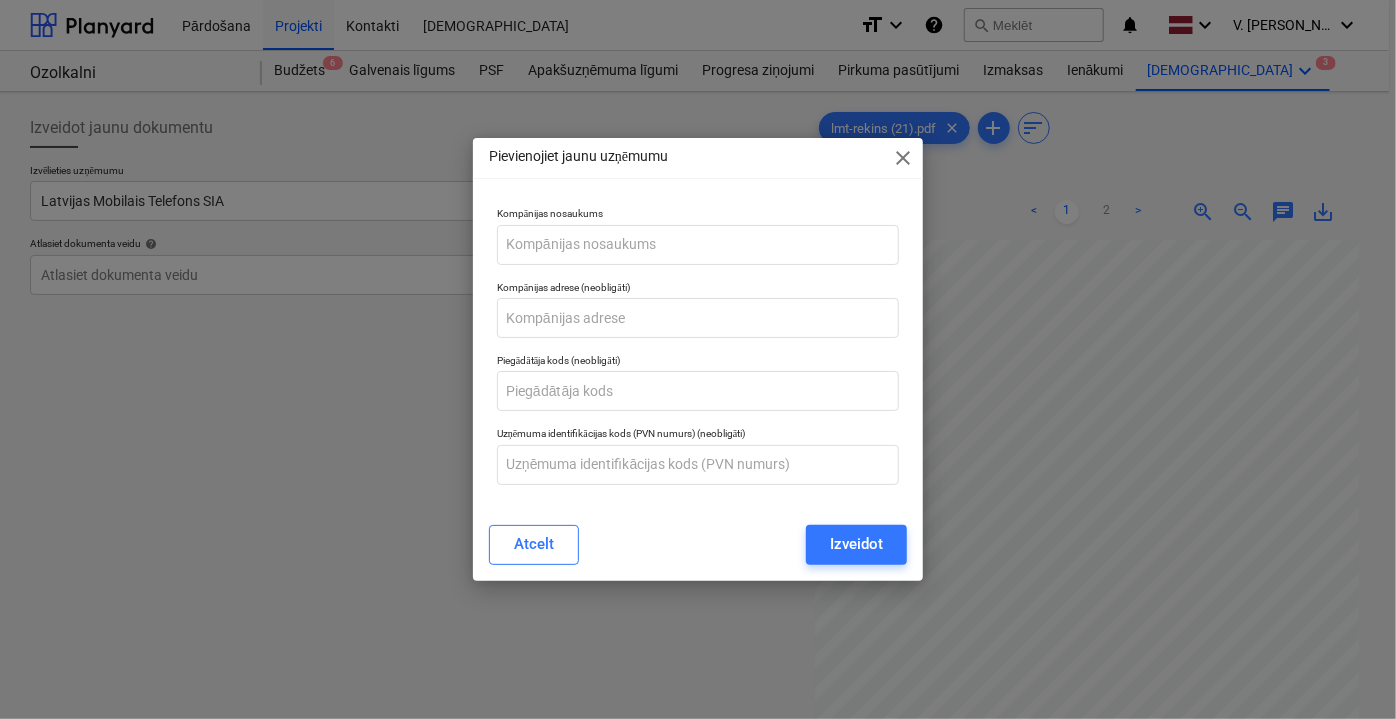 click on "close" at bounding box center (903, 158) 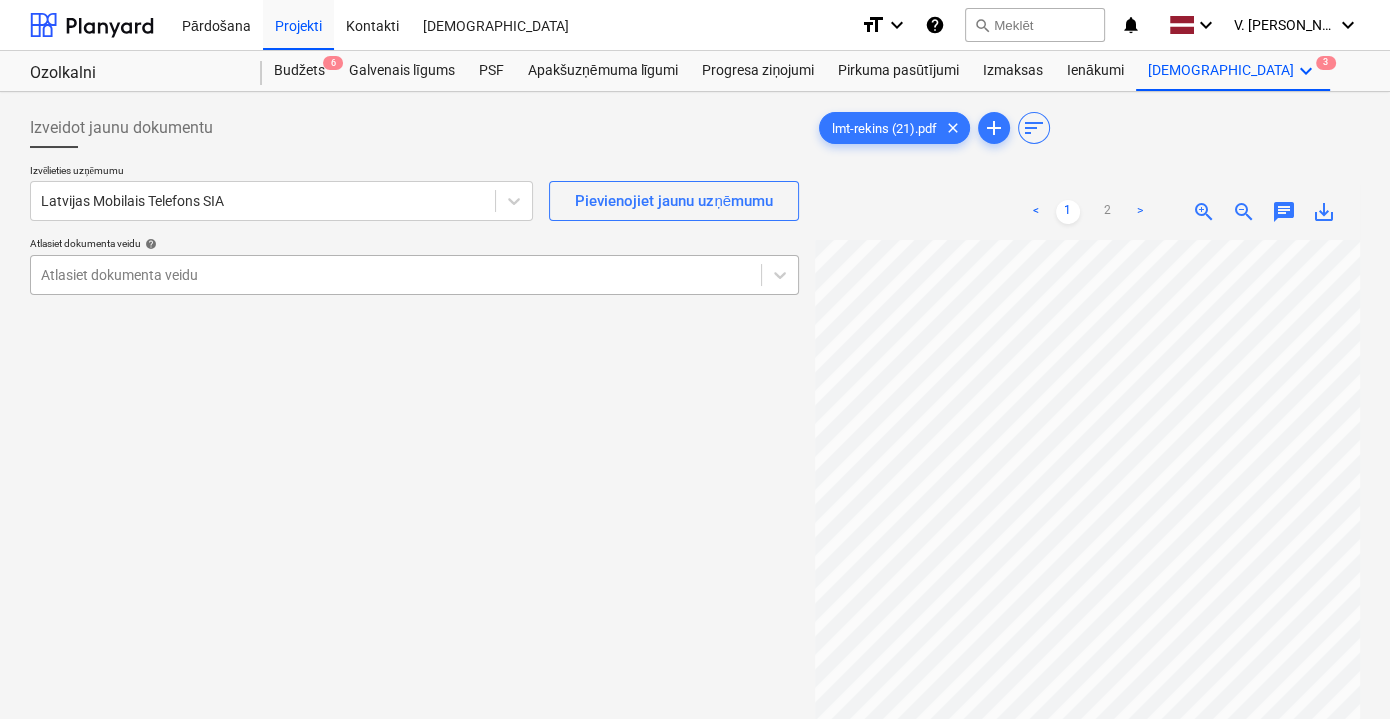 click at bounding box center [396, 275] 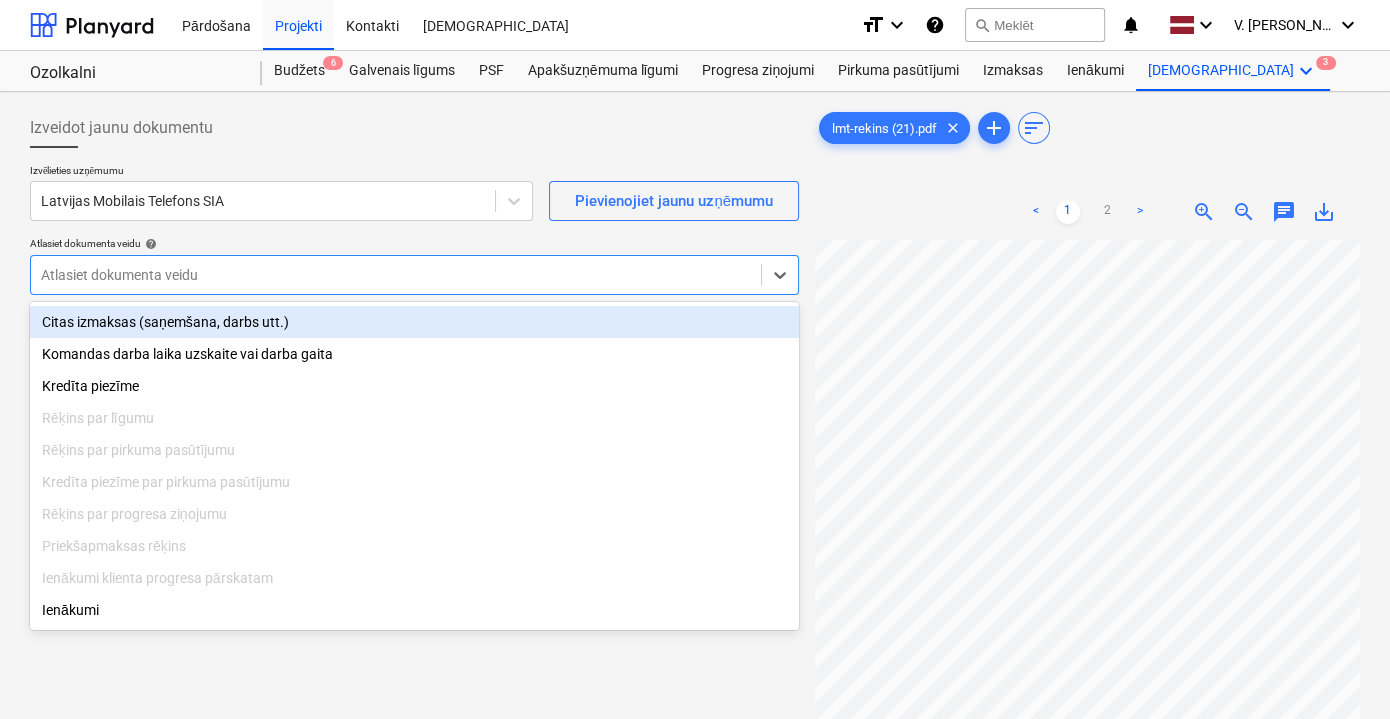 click on "Citas izmaksas (saņemšana, darbs utt.)" at bounding box center (414, 322) 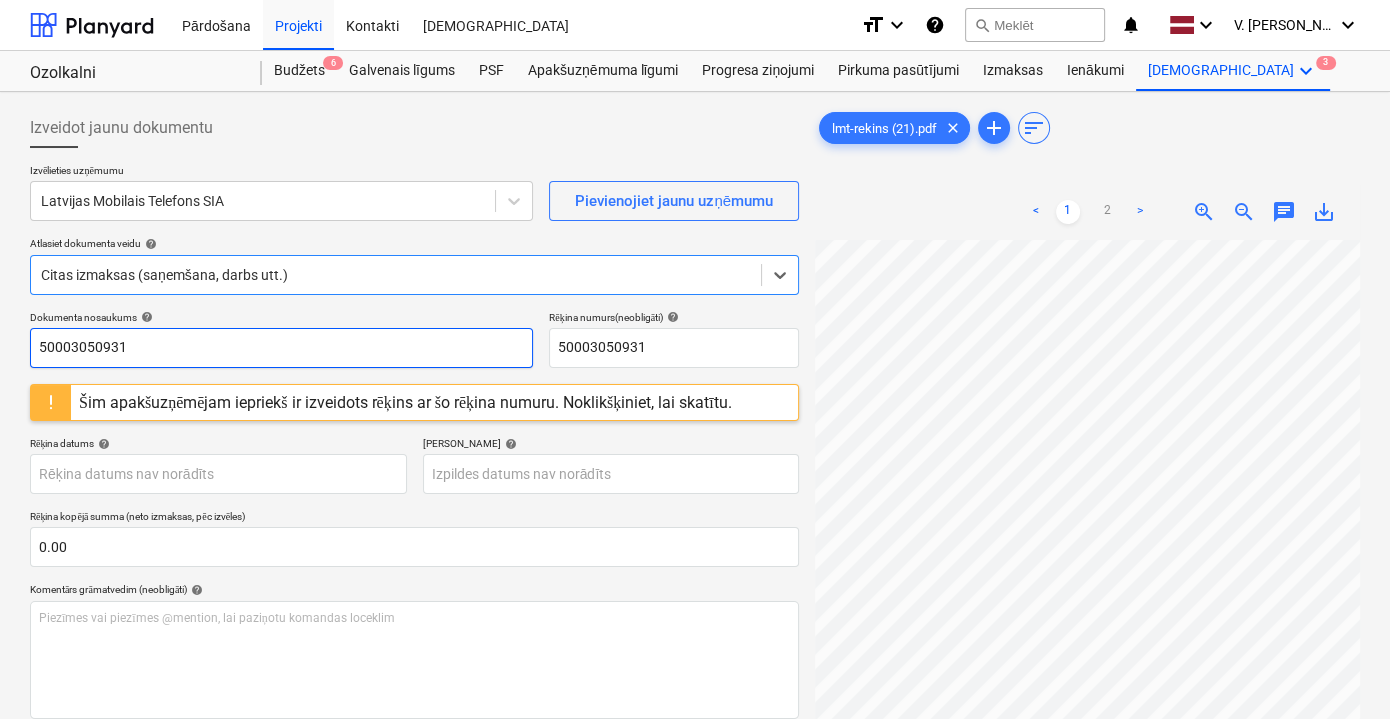 click on "50003050931" at bounding box center (281, 348) 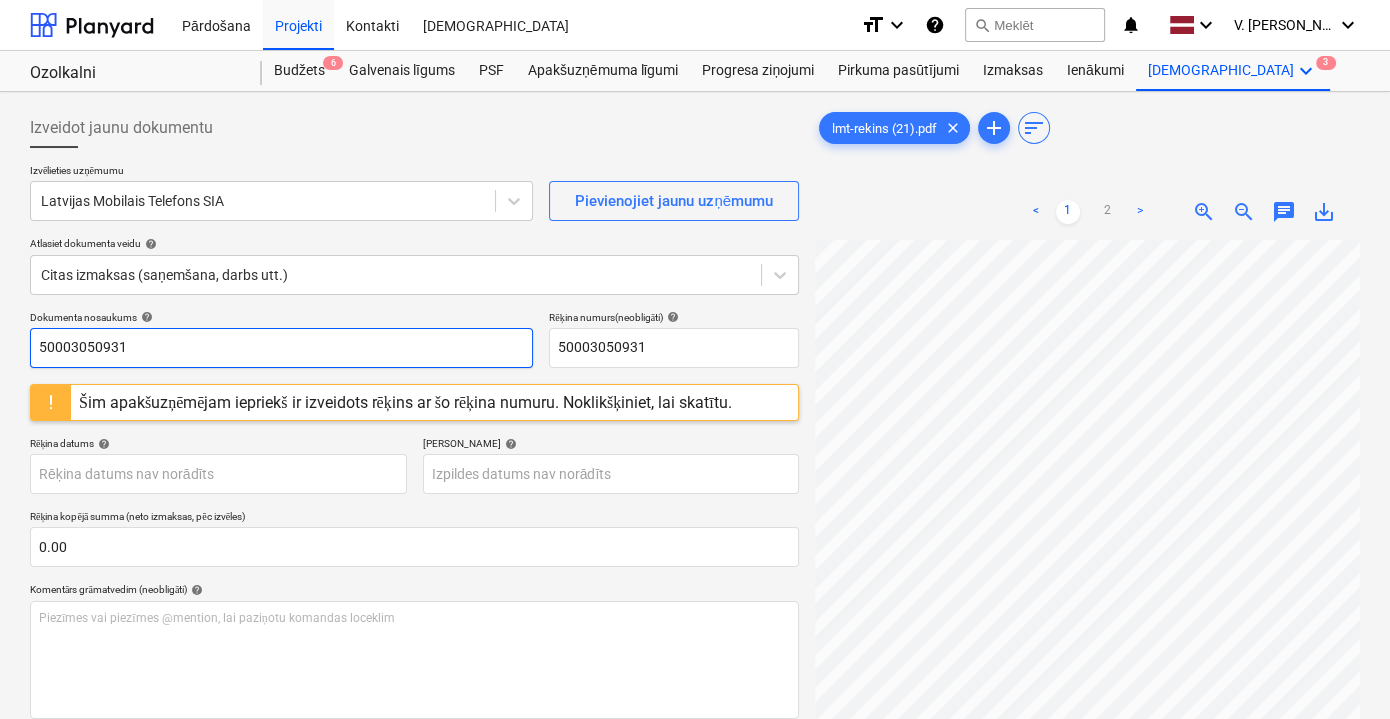 click on "50003050931" at bounding box center [281, 348] 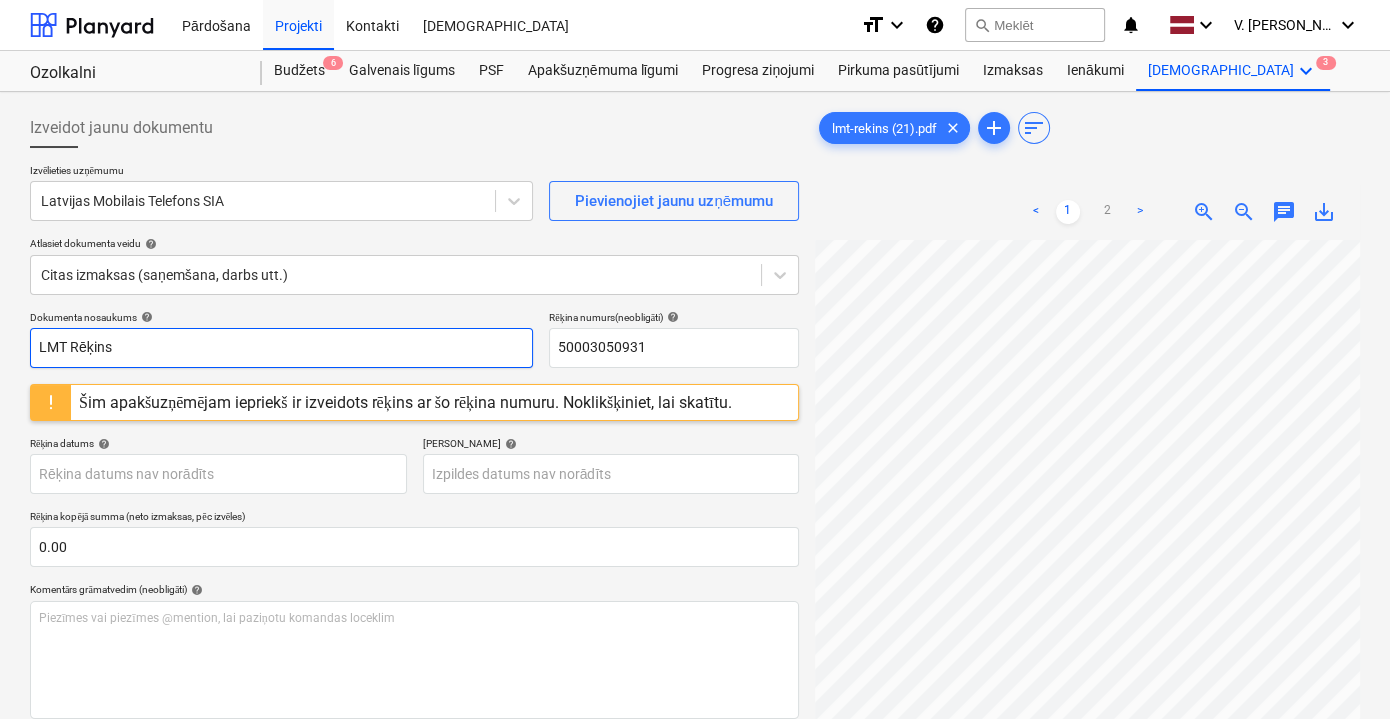 type on "LMT Rēķins" 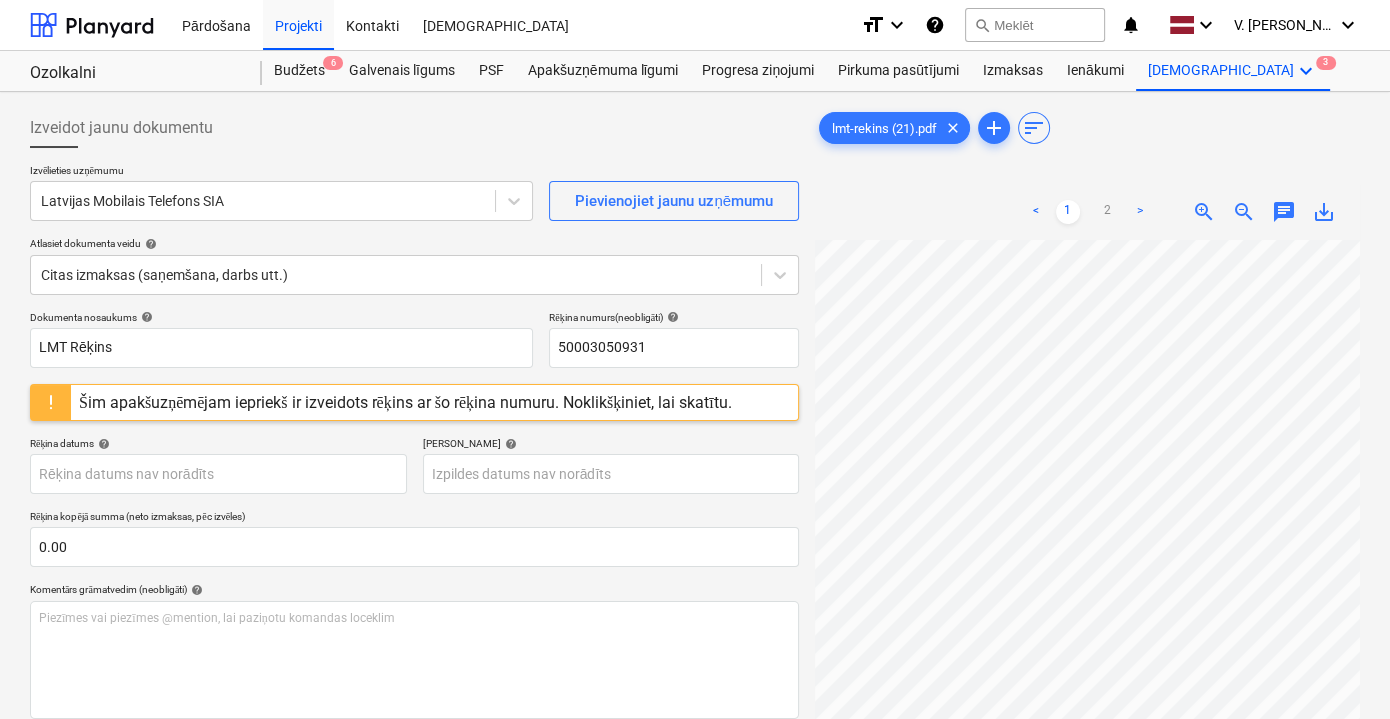 scroll, scrollTop: 18, scrollLeft: 60, axis: both 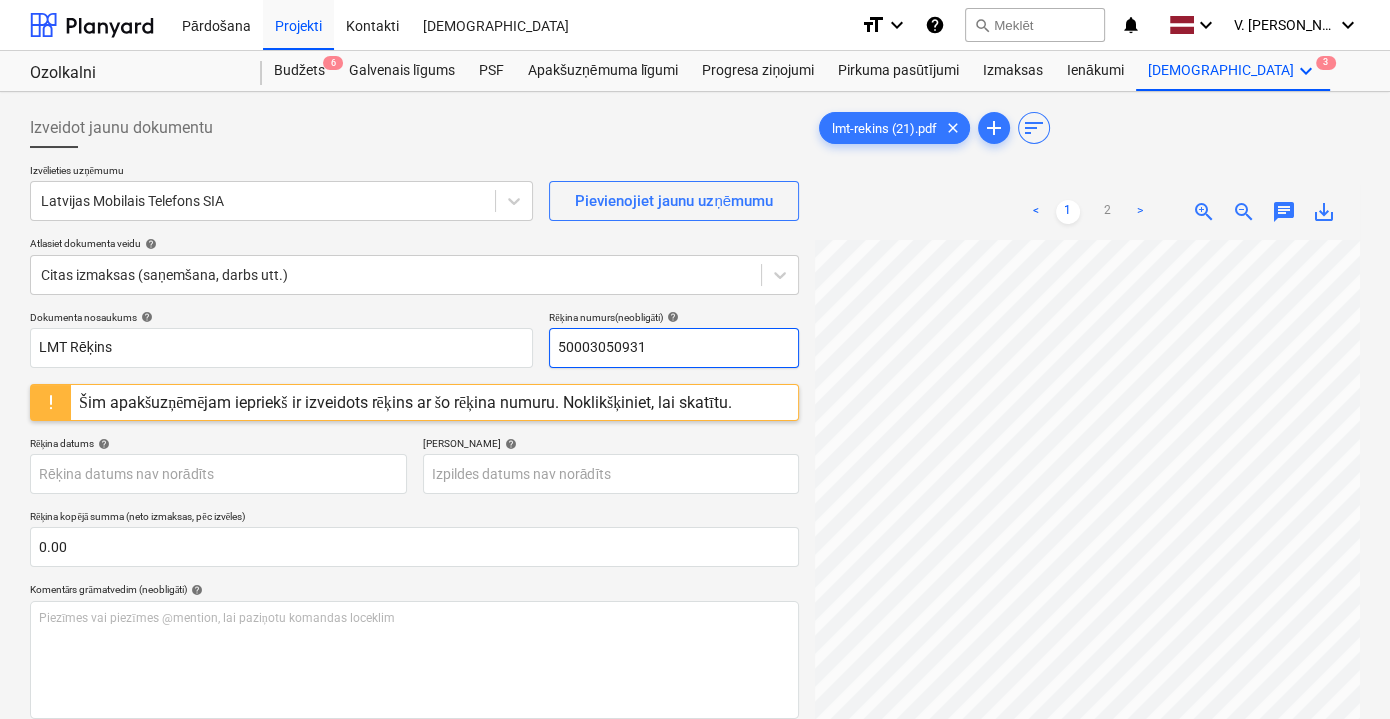 click on "50003050931" at bounding box center (674, 348) 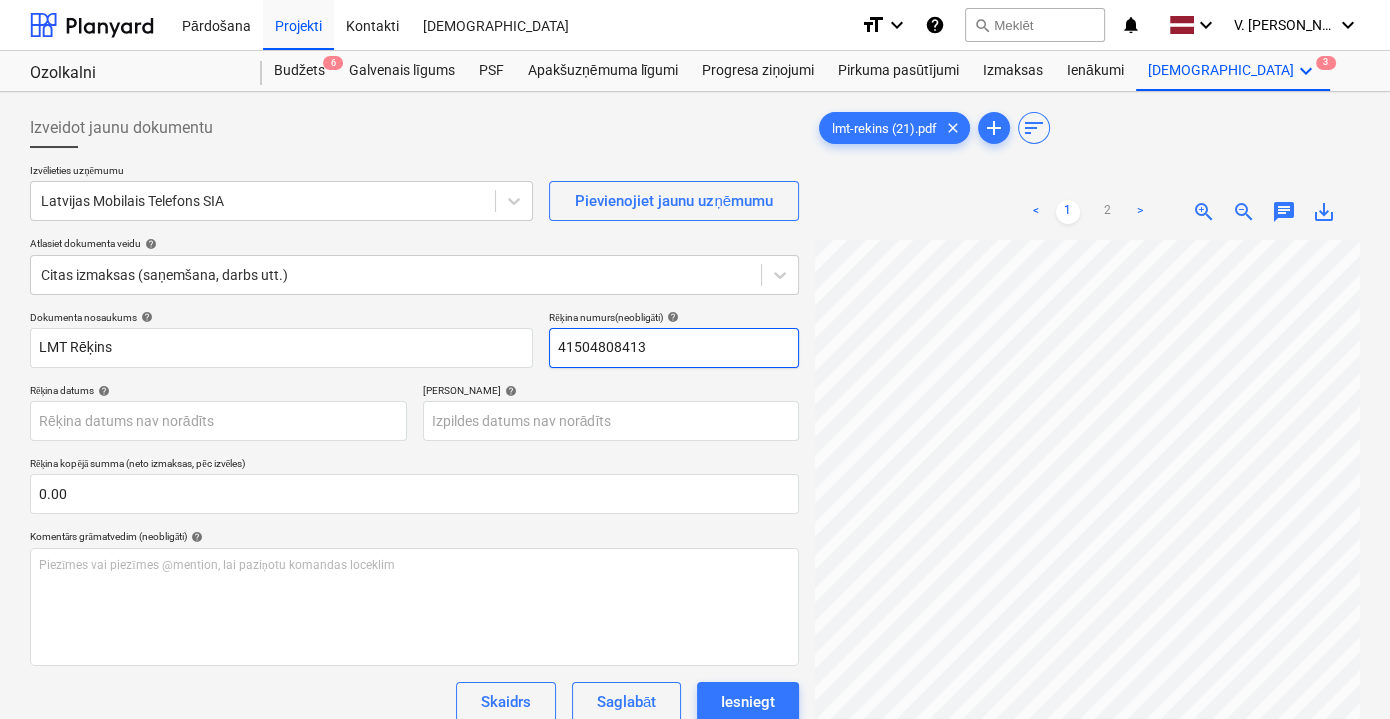 type on "41504808413" 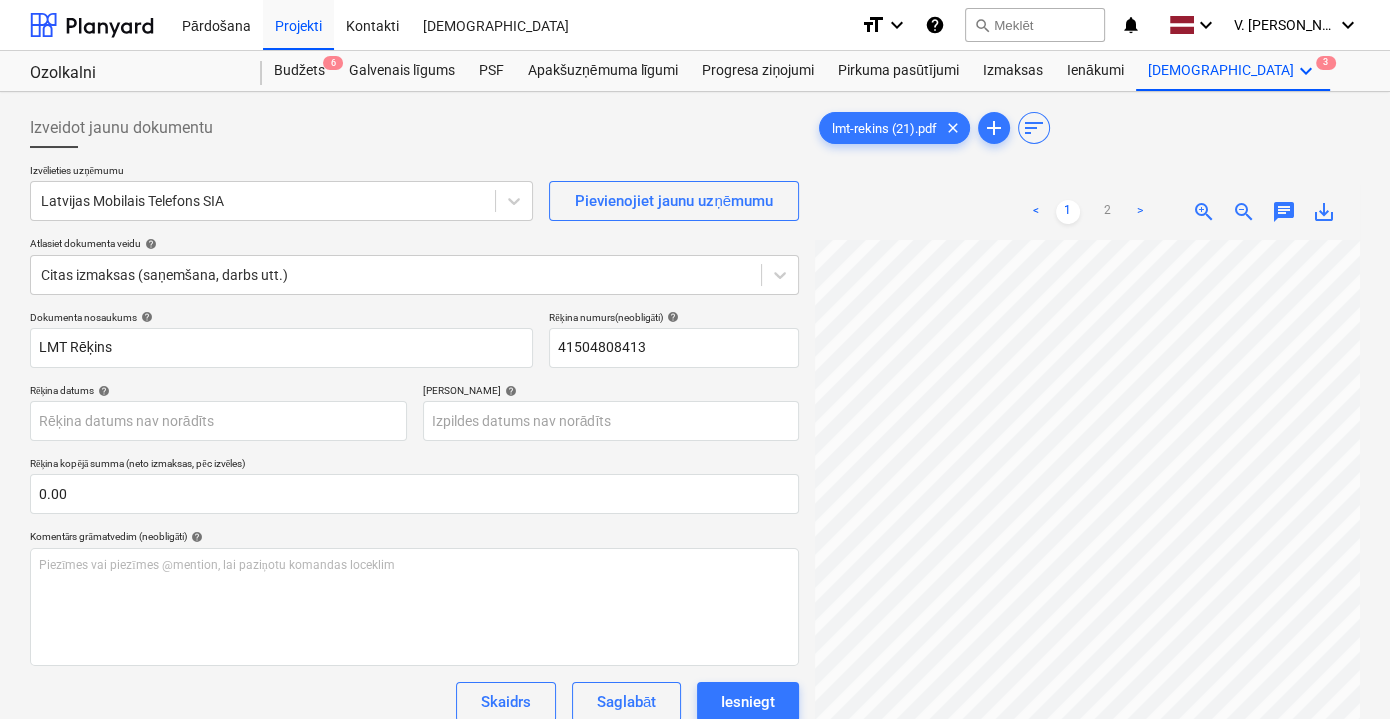 click on "Dokumenta nosaukums help LMT Rēķins Rēķina numurs  (neobligāti) help 41504808413 Rēķina datums help Press the down arrow key to interact with the calendar and
select a date. Press the question mark key to get the keyboard shortcuts for changing dates. Termiņš help Press the down arrow key to interact with the calendar and
select a date. Press the question mark key to get the keyboard shortcuts for changing dates. Rēķina kopējā summa (neto izmaksas, pēc izvēles) 0.00 Komentārs grāmatvedim (neobligāti) help Piezīmes vai piezīmes @mention, lai paziņotu komandas loceklim ﻿ Skaidrs Saglabāt Iesniegt Piešķirtās izmaksas (neto) 0.00€ Atlasiet pievienojamos rindu vienumus help Meklēt vai atlasiet pievienojamo rindu Atlasiet lielapjomu" at bounding box center (414, 572) 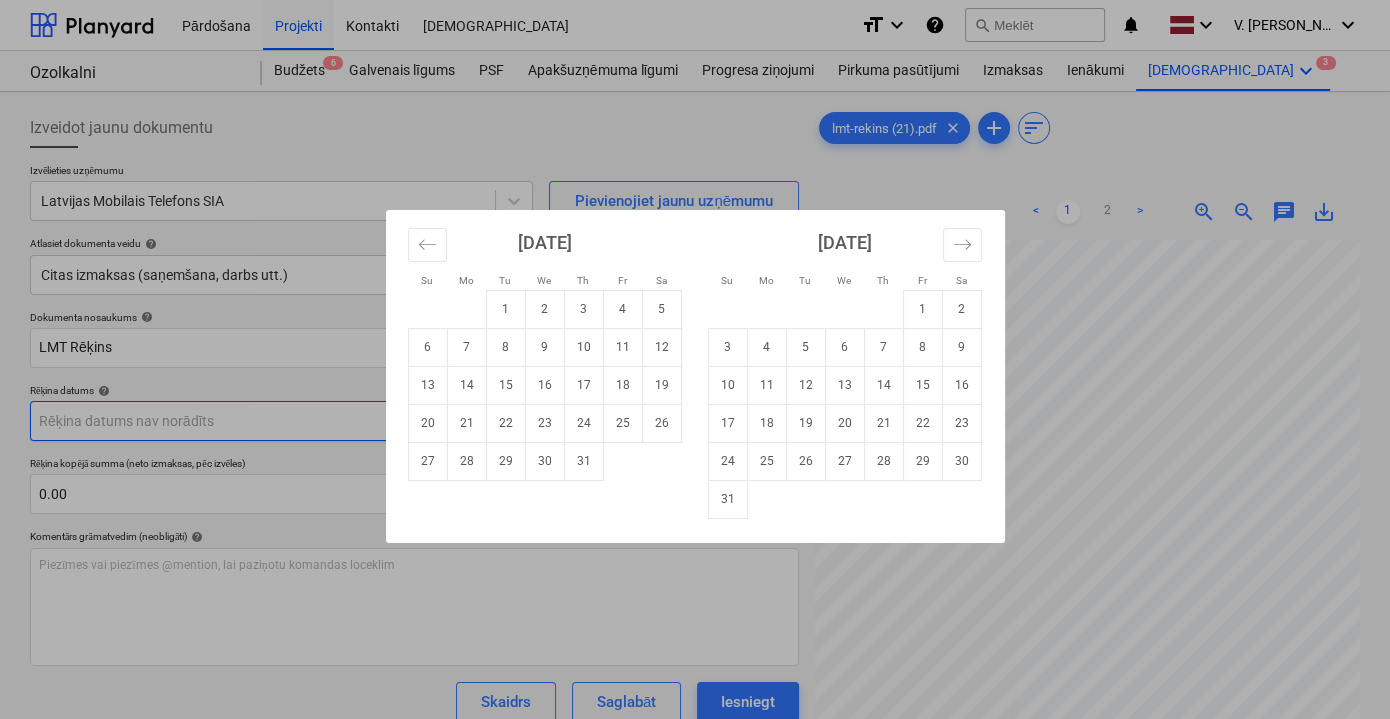 click on "Pārdošana Projekti Kontakti Iesūtne format_size keyboard_arrow_down help search Meklēt notifications 0 keyboard_arrow_down V. Filipčenko keyboard_arrow_down Ozolkalni Budžets 6 Galvenais līgums PSF Apakšuzņēmuma līgumi Progresa ziņojumi Pirkuma pasūtījumi Izmaksas Ienākumi Vairāk keyboard_arrow_down 3 Izveidot jaunu dokumentu Izvēlieties uzņēmumu Latvijas Mobilais Telefons SIA   Pievienojiet jaunu uzņēmumu Atlasiet dokumenta veidu help Citas izmaksas (saņemšana, darbs utt.) Dokumenta nosaukums help LMT Rēķins Rēķina numurs  (neobligāti) help 41504808413 Rēķina datums help Press the down arrow key to interact with the calendar and
select a date. Press the question mark key to get the keyboard shortcuts for changing dates. Termiņš help Press the down arrow key to interact with the calendar and
select a date. Press the question mark key to get the keyboard shortcuts for changing dates. Rēķina kopējā summa (neto izmaksas, pēc izvēles) 0.00 help ﻿ Skaidrs Saglabāt" at bounding box center (695, 359) 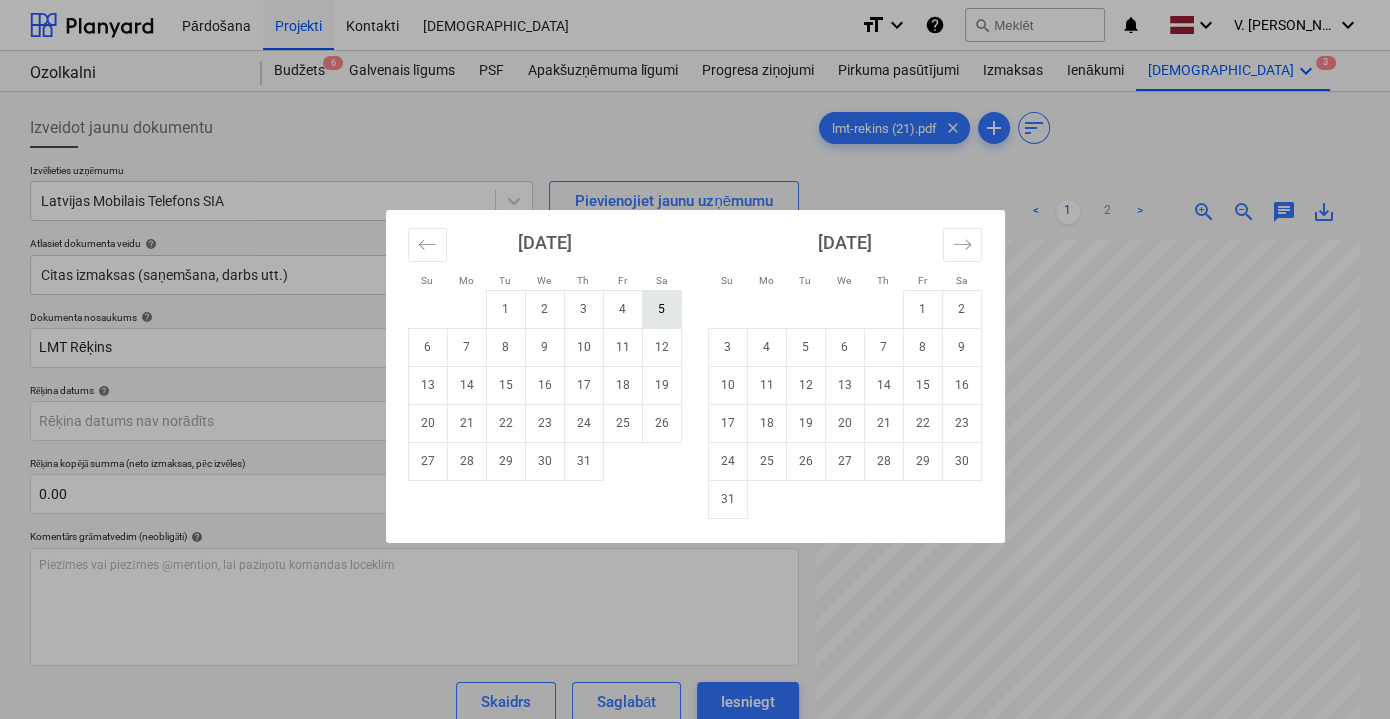 click on "5" at bounding box center [661, 309] 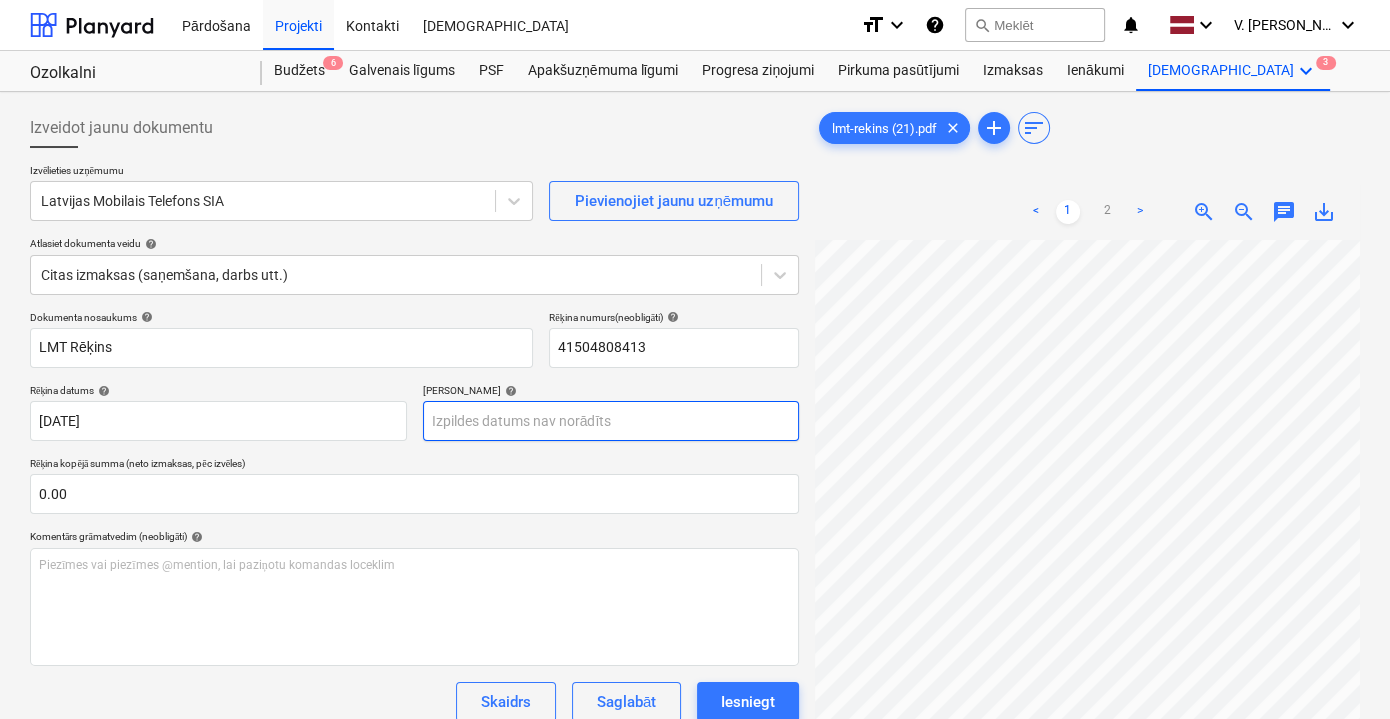 click on "Pārdošana Projekti Kontakti Iesūtne format_size keyboard_arrow_down help search Meklēt notifications 0 keyboard_arrow_down V. Filipčenko keyboard_arrow_down Ozolkalni Budžets 6 Galvenais līgums PSF Apakšuzņēmuma līgumi Progresa ziņojumi Pirkuma pasūtījumi Izmaksas Ienākumi Vairāk keyboard_arrow_down 3 Izveidot jaunu dokumentu Izvēlieties uzņēmumu Latvijas Mobilais Telefons SIA   Pievienojiet jaunu uzņēmumu Atlasiet dokumenta veidu help Citas izmaksas (saņemšana, darbs utt.) Dokumenta nosaukums help LMT Rēķins Rēķina numurs  (neobligāti) help 41504808413 Rēķina datums help [DATE] 05.07.2025 Press the down arrow key to interact with the calendar and
select a date. Press the question mark key to get the keyboard shortcuts for changing dates. Termiņš help Press the down arrow key to interact with the calendar and
select a date. Press the question mark key to get the keyboard shortcuts for changing dates. Rēķina kopējā summa (neto izmaksas, pēc izvēles) 0.00 ﻿" at bounding box center [695, 359] 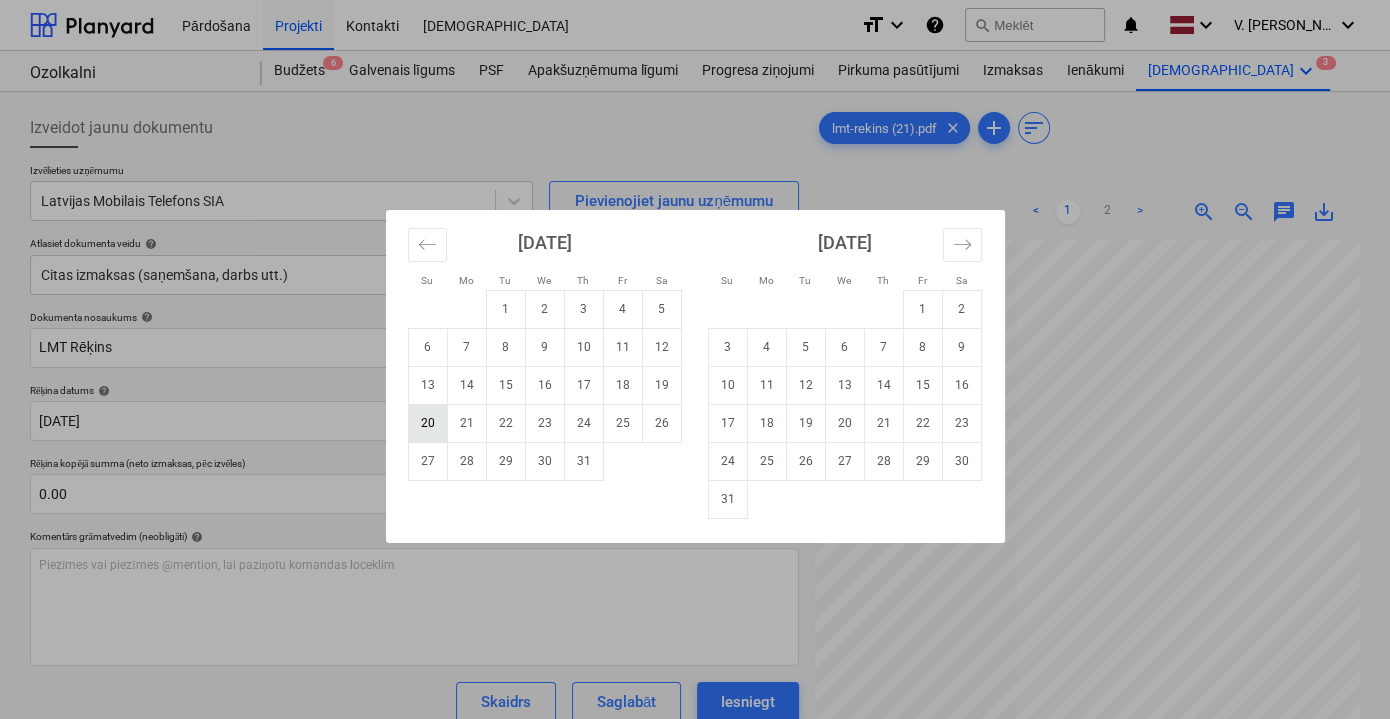 click on "20" at bounding box center [427, 423] 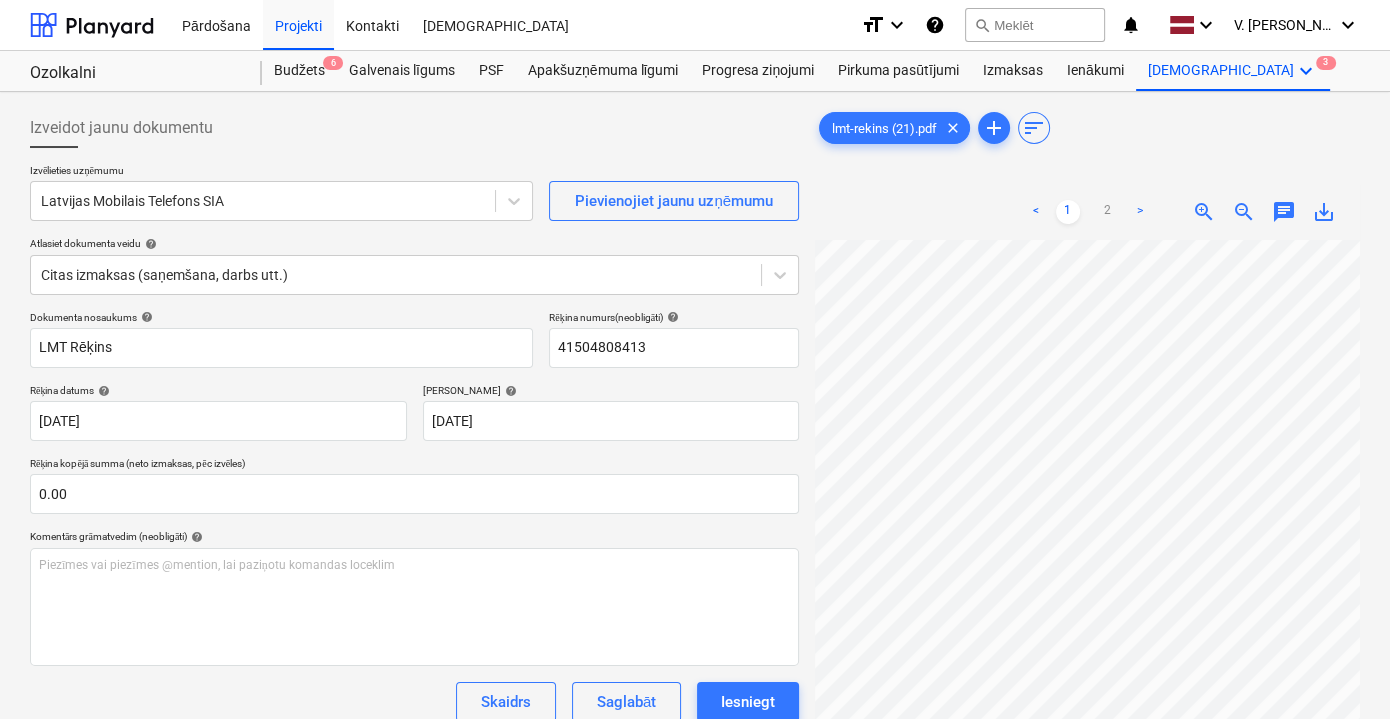 type on "[DATE]" 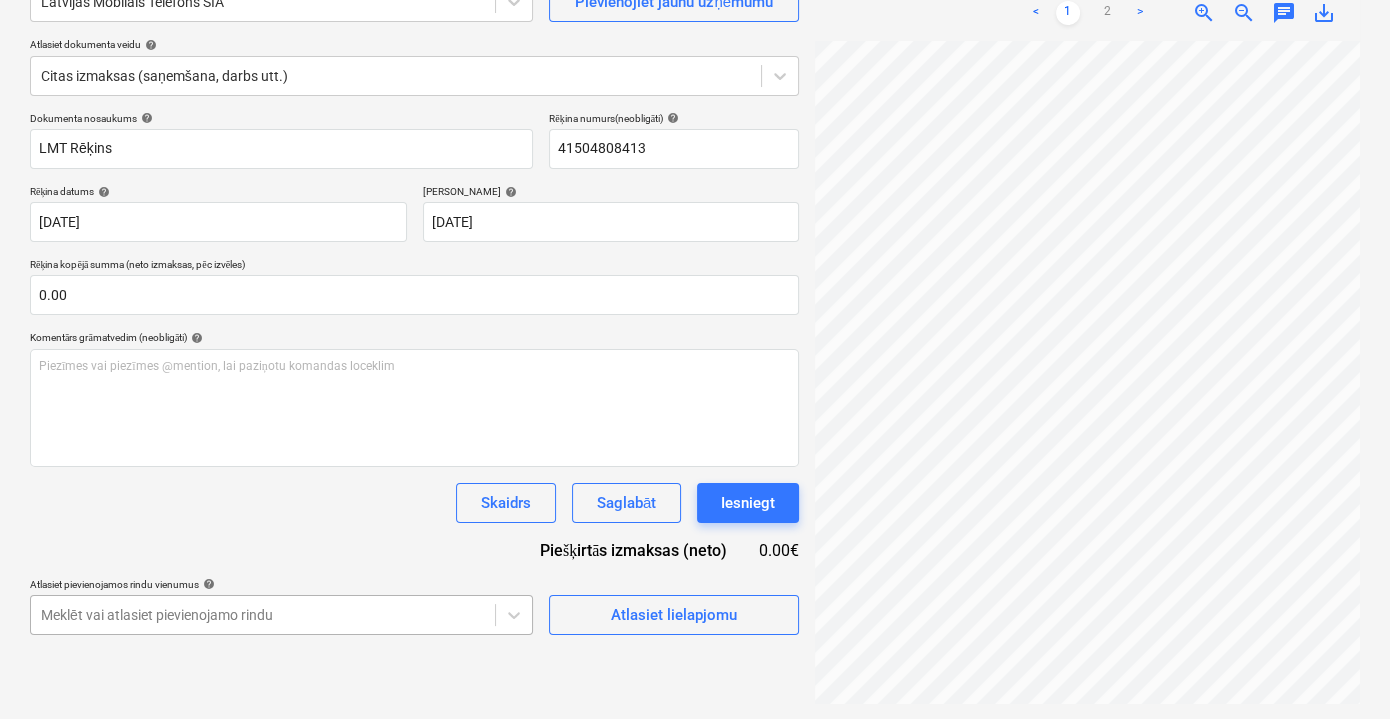click on "Pārdošana Projekti Kontakti Iesūtne format_size keyboard_arrow_down help search Meklēt notifications 0 keyboard_arrow_down V. Filipčenko keyboard_arrow_down Ozolkalni Budžets 6 Galvenais līgums PSF Apakšuzņēmuma līgumi Progresa ziņojumi Pirkuma pasūtījumi Izmaksas Ienākumi Vairāk keyboard_arrow_down 3 Izveidot jaunu dokumentu Izvēlieties uzņēmumu Latvijas Mobilais Telefons SIA   Pievienojiet jaunu uzņēmumu Atlasiet dokumenta veidu help Citas izmaksas (saņemšana, darbs utt.) Dokumenta nosaukums help LMT Rēķins Rēķina numurs  (neobligāti) help 41504808413 Rēķina datums help [DATE] 05.07.2025 Press the down arrow key to interact with the calendar and
select a date. Press the question mark key to get the keyboard shortcuts for changing dates. Termiņš help [DATE] 20.07.2025 Press the down arrow key to interact with the calendar and
select a date. Press the question mark key to get the keyboard shortcuts for changing dates. 0.00 help ﻿ Skaidrs Saglabāt Iesniegt" at bounding box center (695, 160) 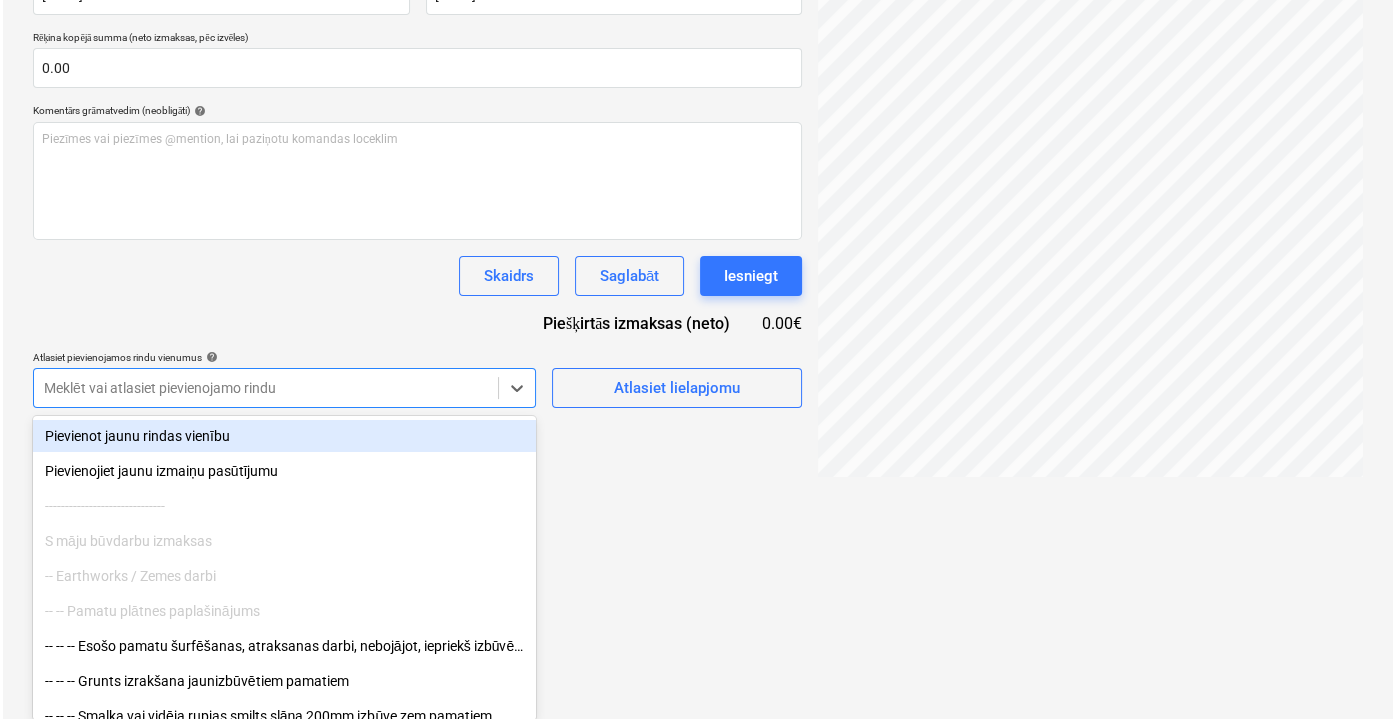 scroll, scrollTop: 199, scrollLeft: 0, axis: vertical 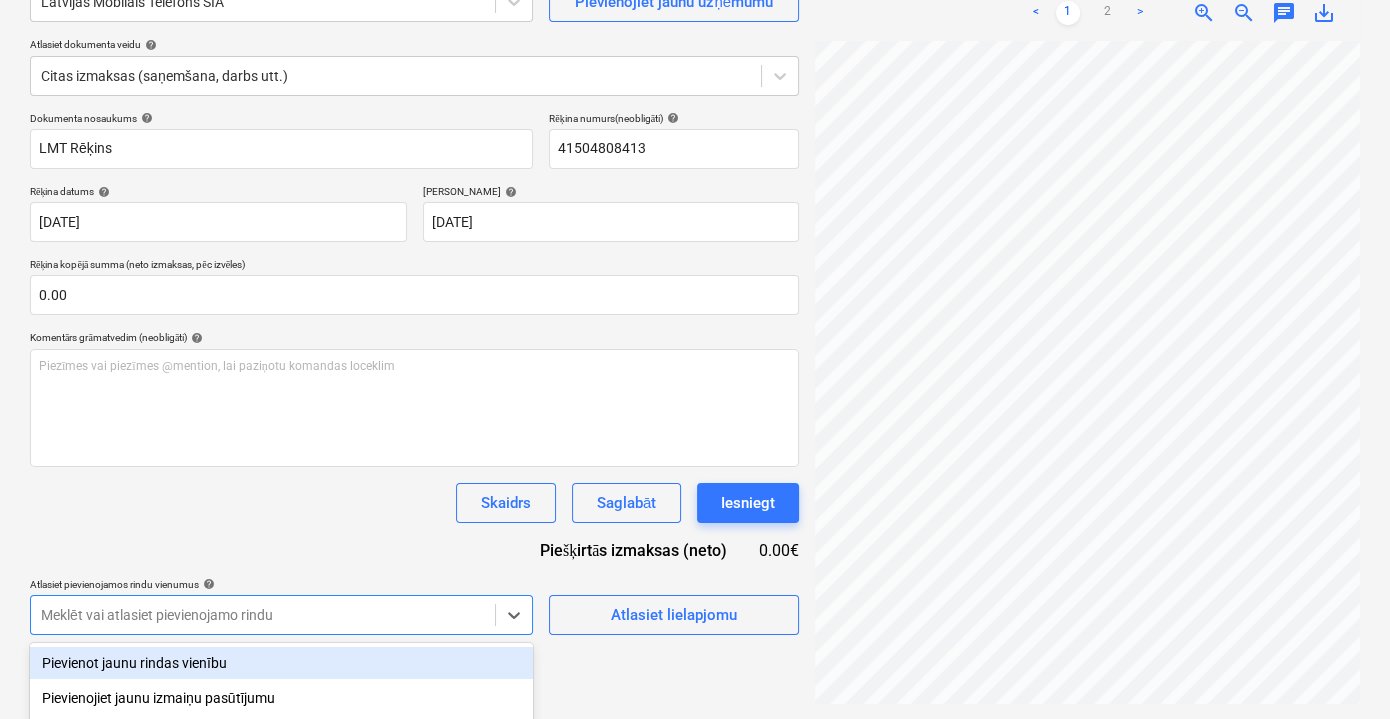 click on "Pārdošana Projekti Kontakti Iesūtne format_size keyboard_arrow_down help search Meklēt notifications 0 keyboard_arrow_down V. Filipčenko keyboard_arrow_down Ozolkalni Budžets 6 Galvenais līgums PSF Apakšuzņēmuma līgumi Progresa ziņojumi Pirkuma pasūtījumi Izmaksas Ienākumi Vairāk keyboard_arrow_down 3 Izveidot jaunu dokumentu Izvēlieties uzņēmumu Latvijas Mobilais Telefons SIA   Pievienojiet jaunu uzņēmumu Atlasiet dokumenta veidu help Citas izmaksas (saņemšana, darbs utt.) Dokumenta nosaukums help LMT Rēķins Rēķina numurs  (neobligāti) help 41504808413 Rēķina datums help [DATE] 05.07.2025 Press the down arrow key to interact with the calendar and
select a date. Press the question mark key to get the keyboard shortcuts for changing dates. Termiņš help [DATE] 20.07.2025 Press the down arrow key to interact with the calendar and
select a date. Press the question mark key to get the keyboard shortcuts for changing dates. 0.00 help ﻿ Skaidrs Saglabāt add" at bounding box center (695, 160) 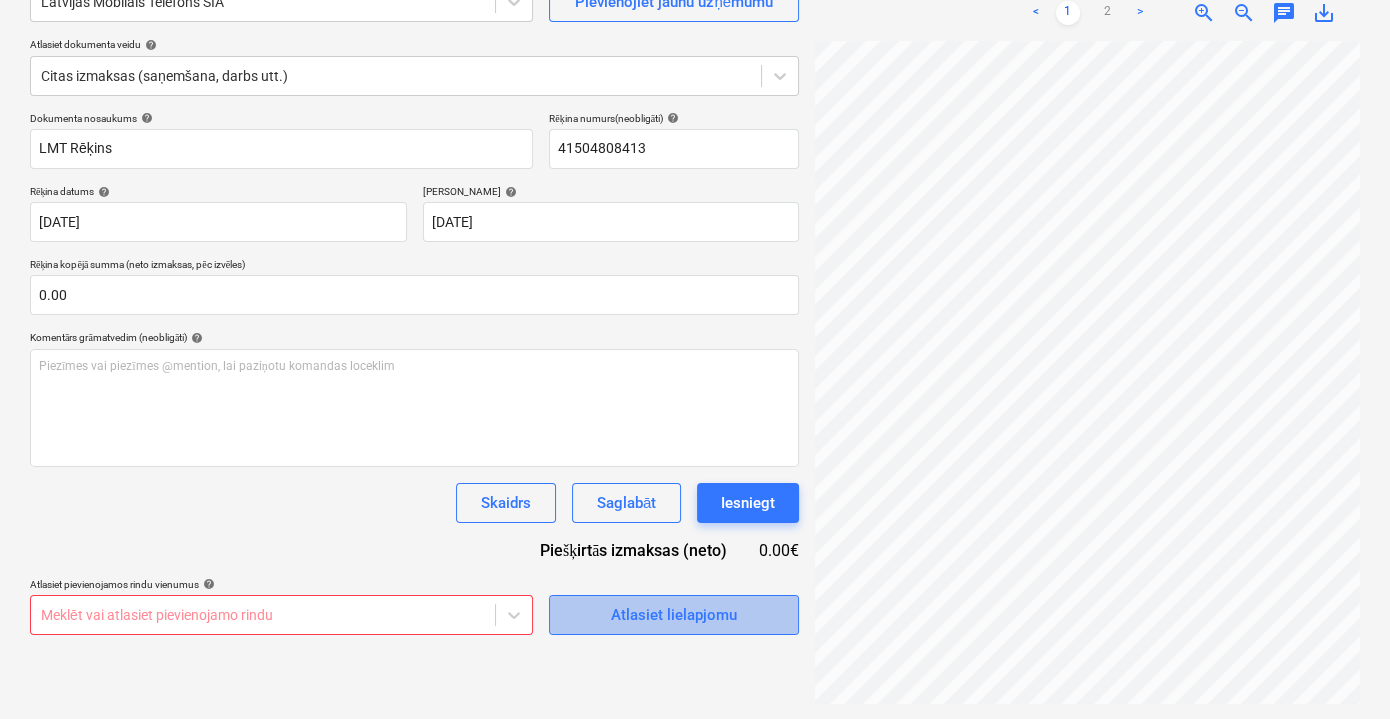 click on "Atlasiet lielapjomu" at bounding box center [674, 615] 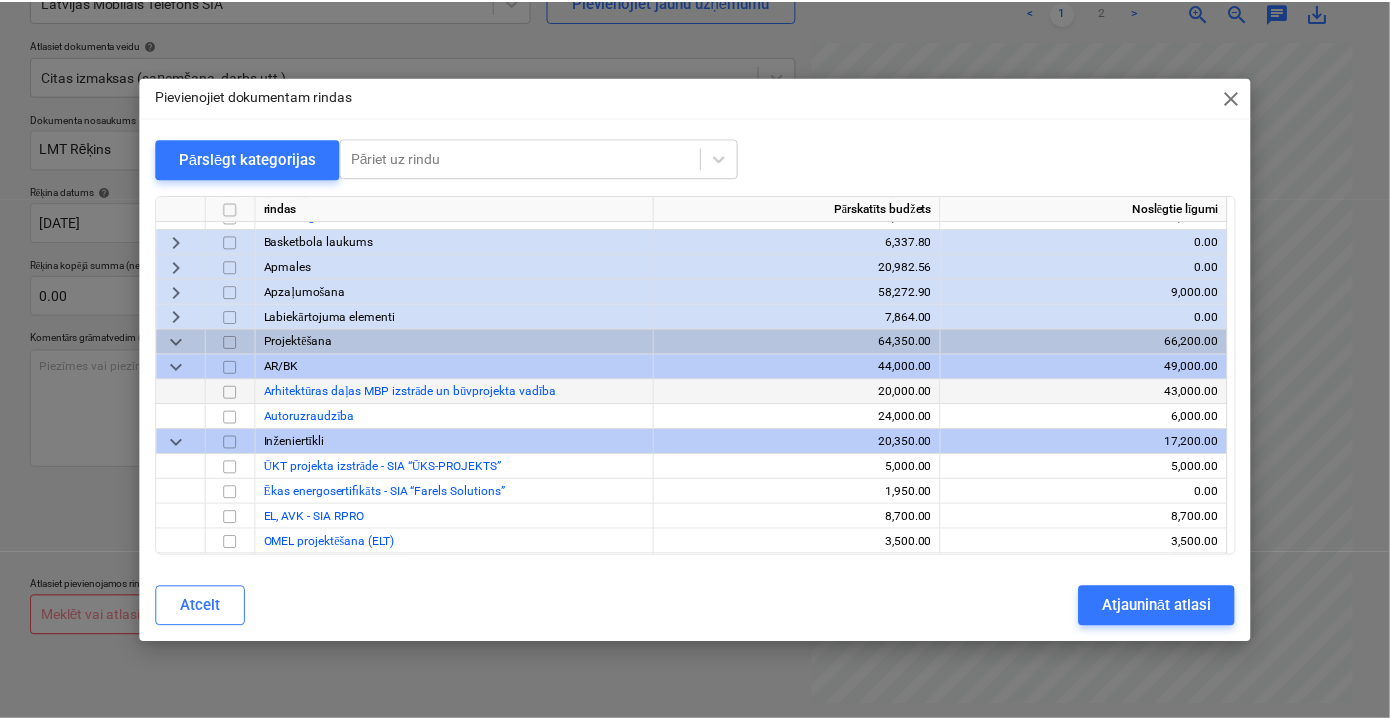 scroll, scrollTop: 2491, scrollLeft: 0, axis: vertical 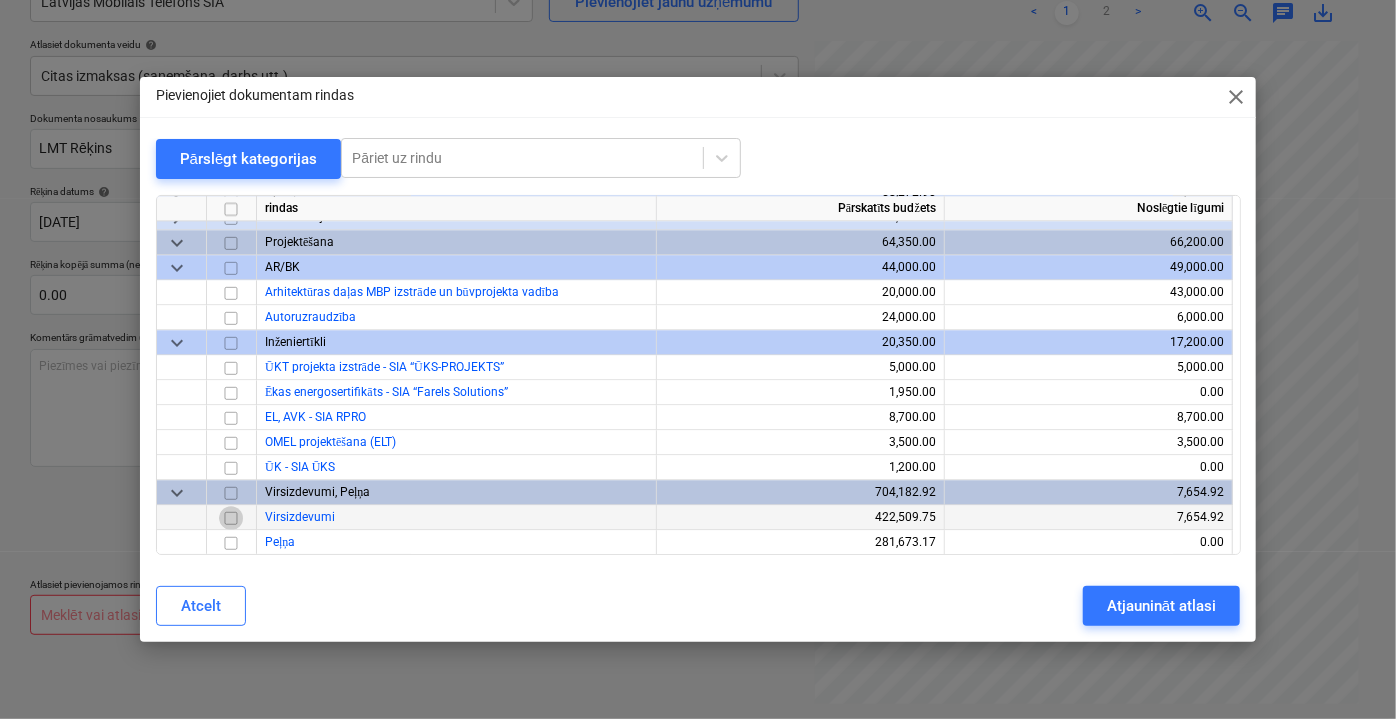 click at bounding box center [231, 517] 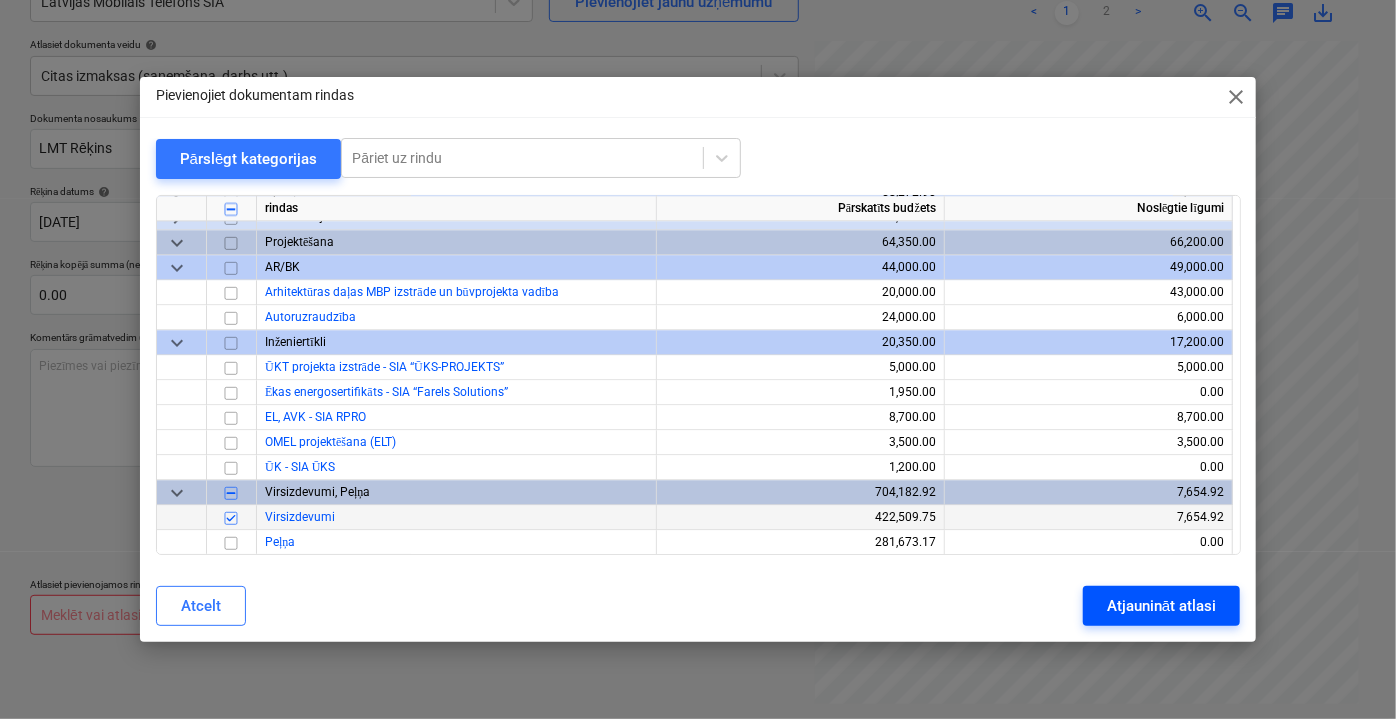 click on "Atjaunināt atlasi" at bounding box center [1161, 606] 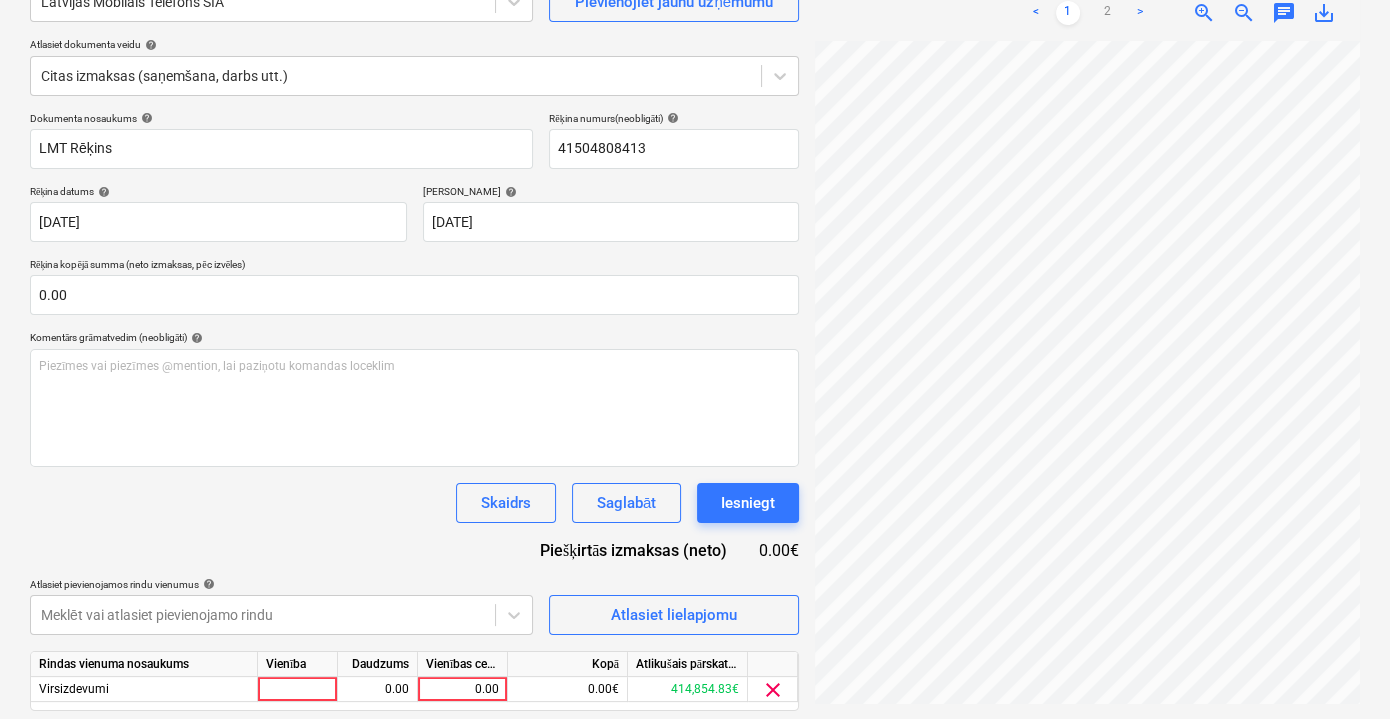 scroll, scrollTop: 18, scrollLeft: 57, axis: both 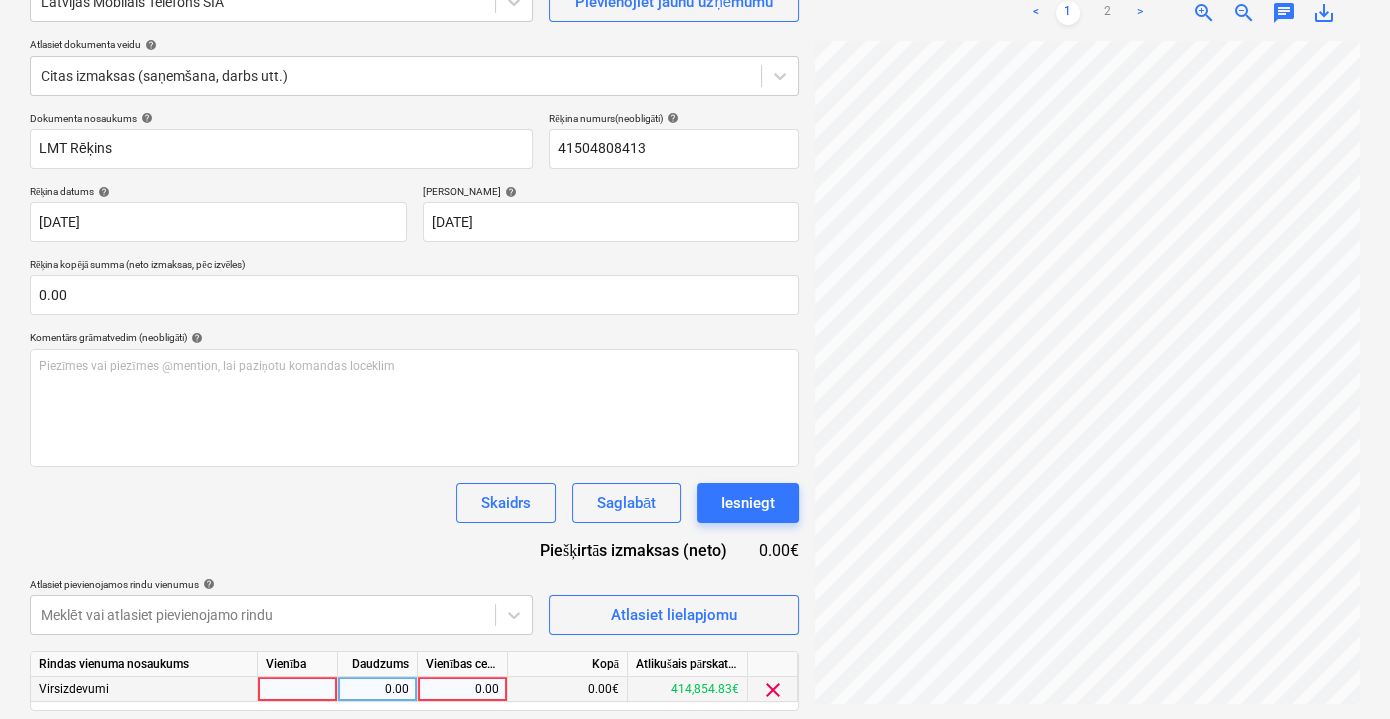 click on "0.00" at bounding box center (462, 689) 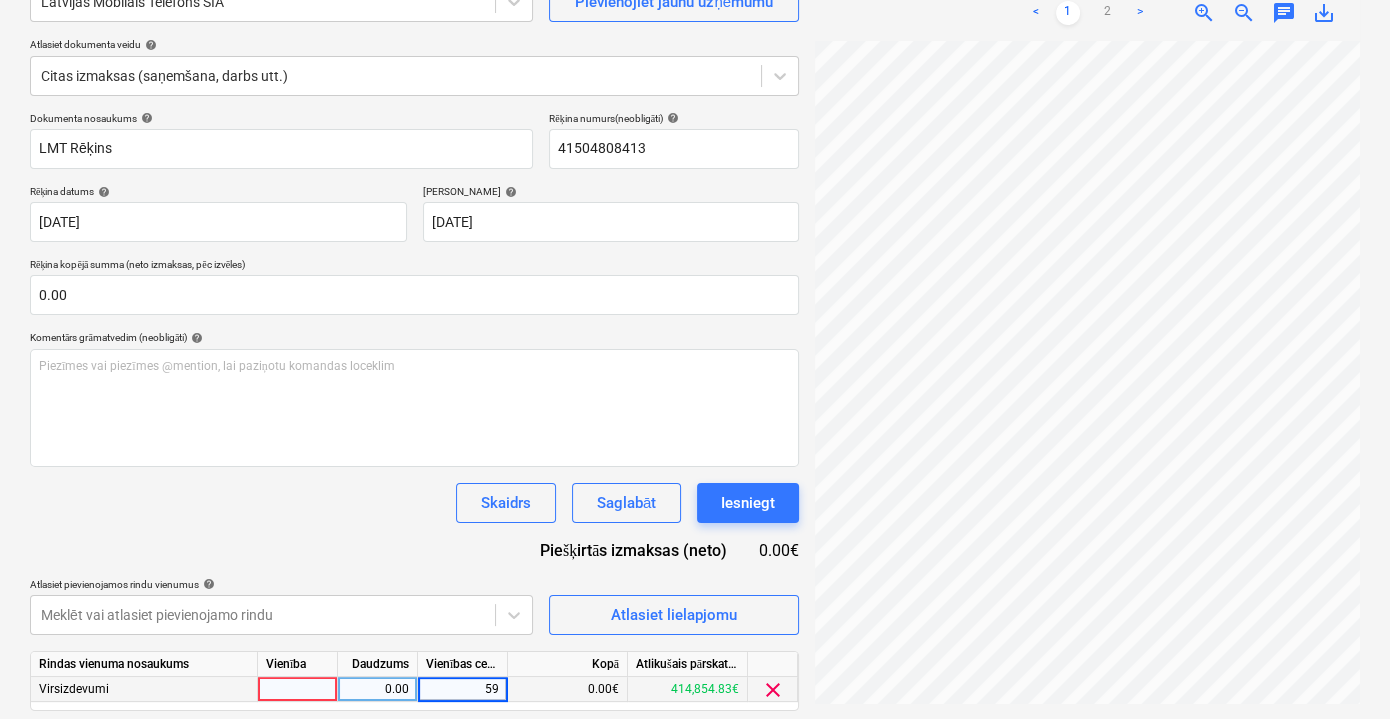 type on "595" 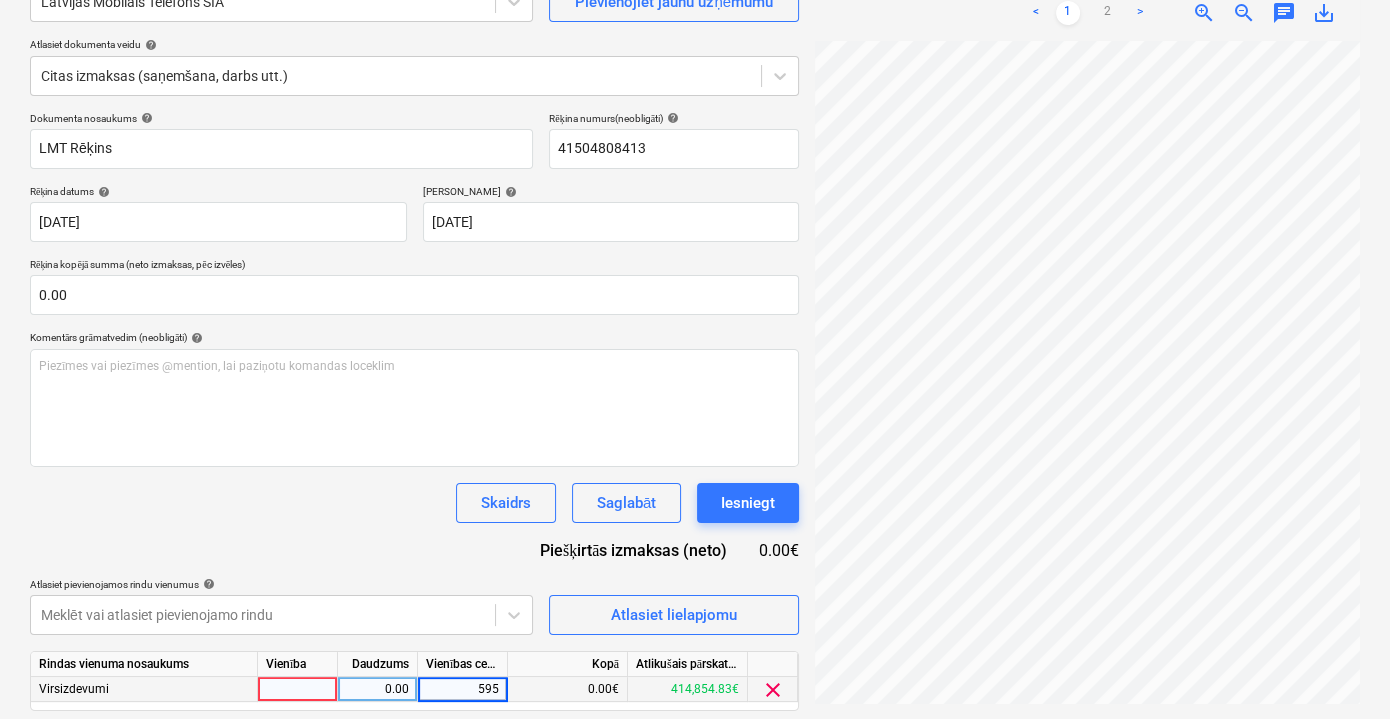 click on "Skaidrs Saglabāt Iesniegt" at bounding box center [414, 503] 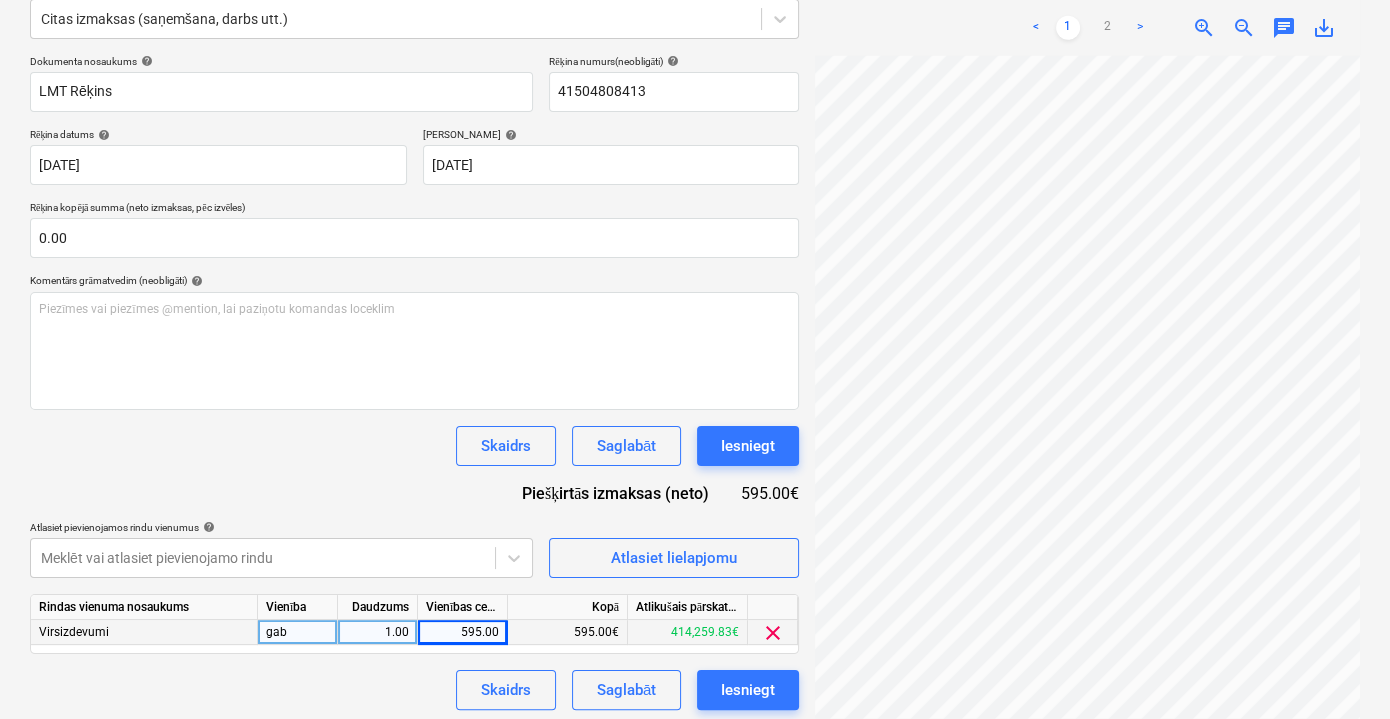 scroll, scrollTop: 262, scrollLeft: 0, axis: vertical 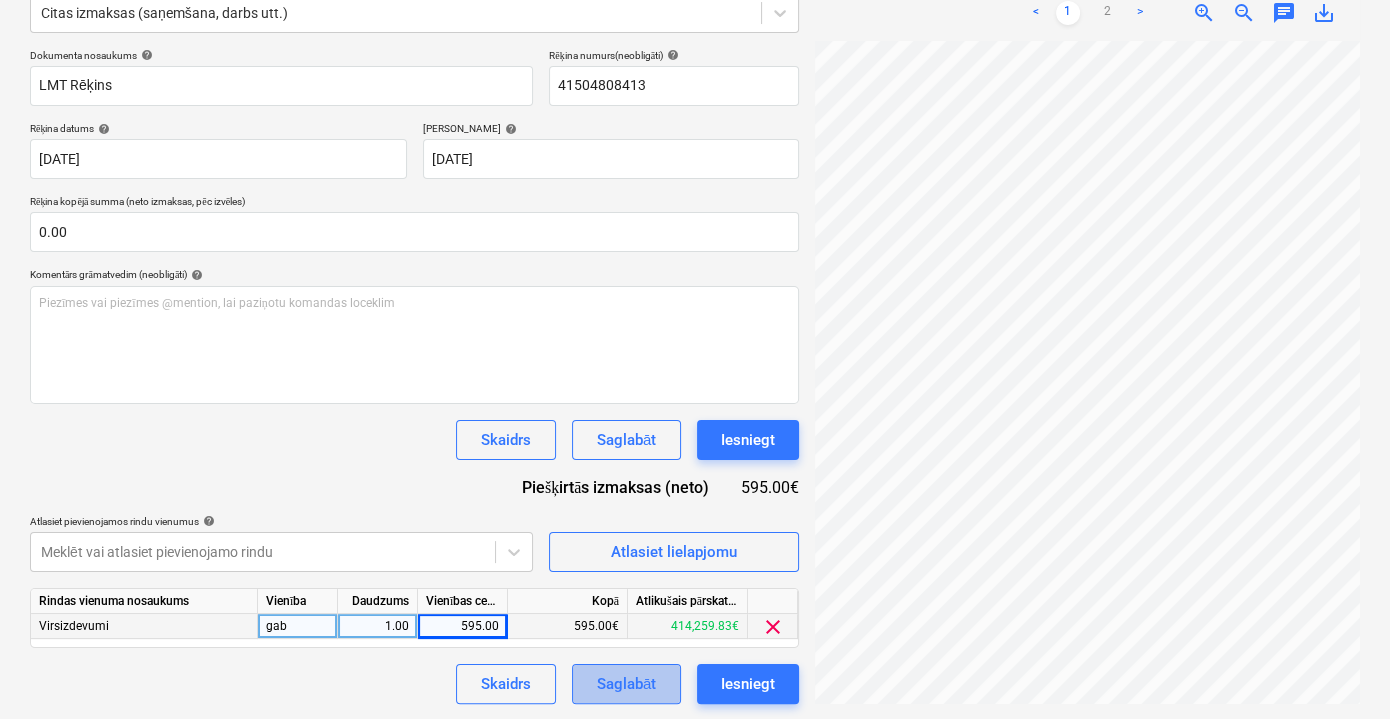 click on "Saglabāt" at bounding box center (626, 684) 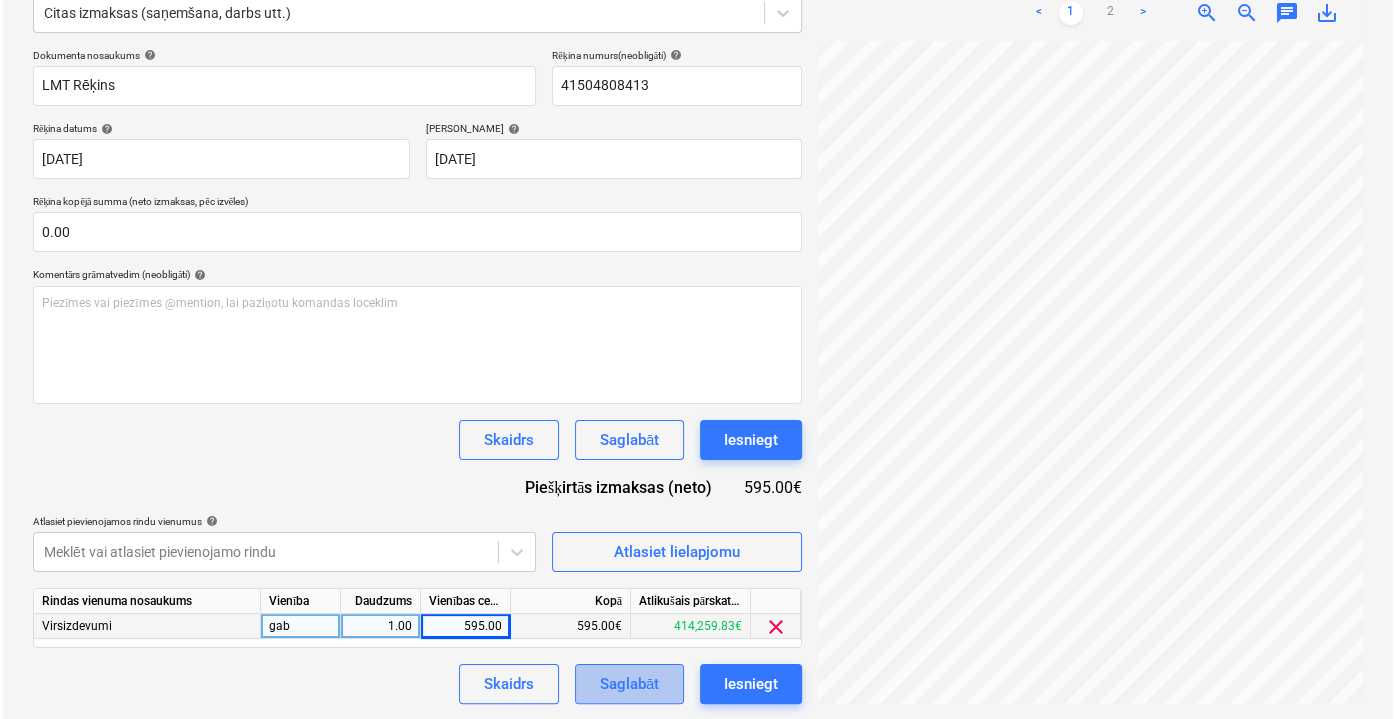 scroll, scrollTop: 0, scrollLeft: 0, axis: both 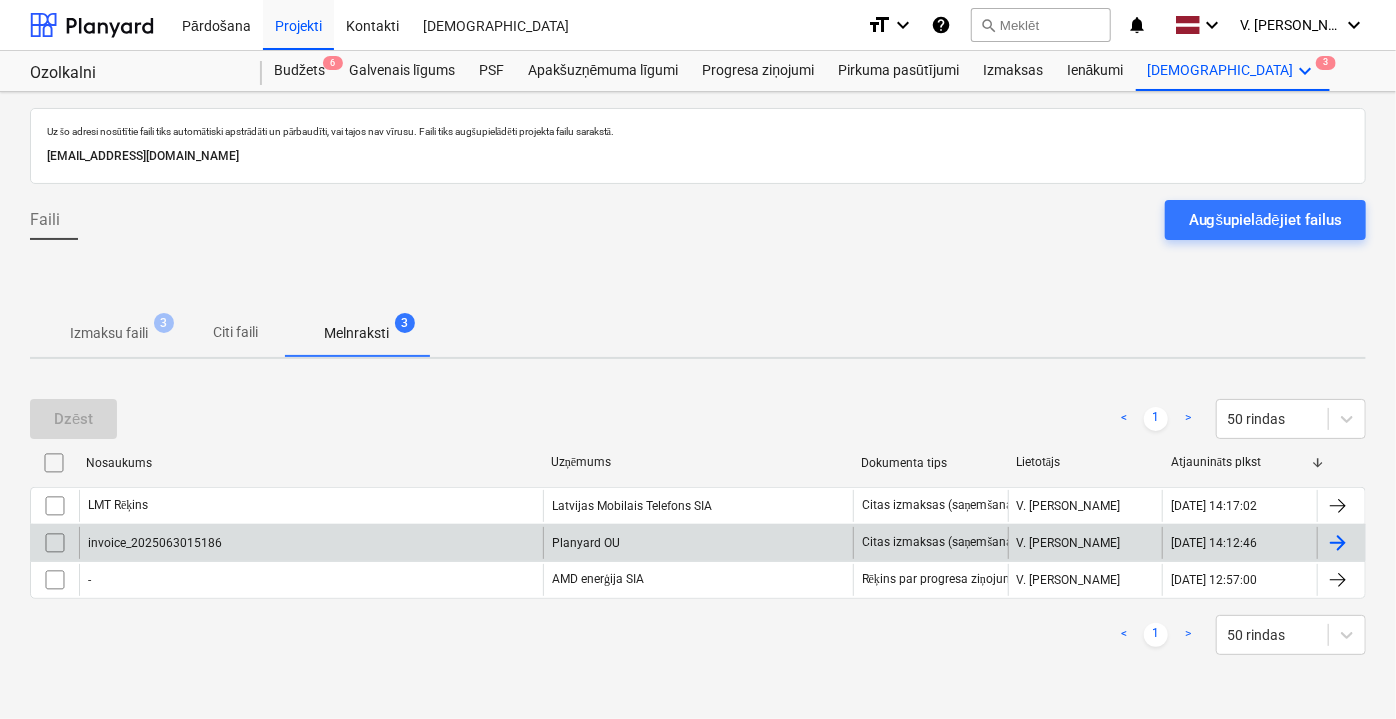 click on "Planyard OU" at bounding box center (698, 543) 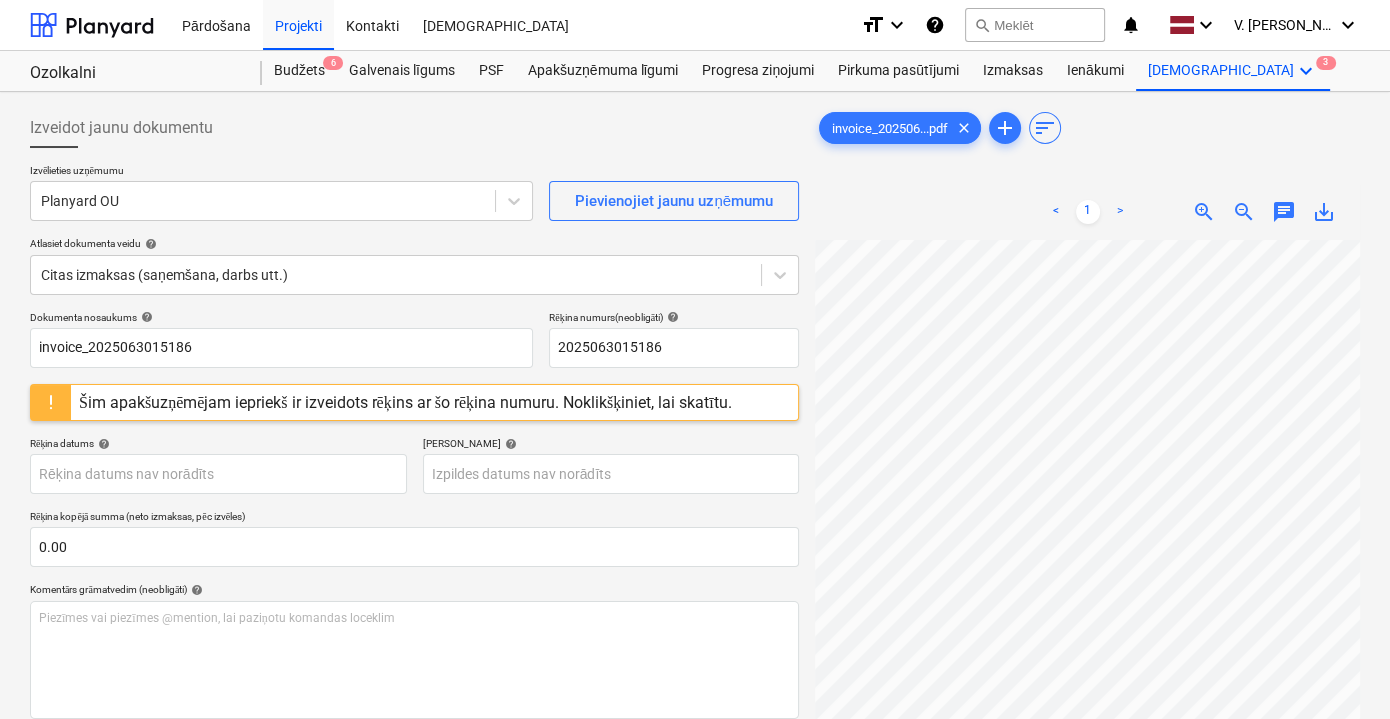 click on "Šim apakšuzņēmējam iepriekš ir izveidots rēķins ar šo rēķina numuru. Noklikšķiniet, lai skatītu." at bounding box center (405, 402) 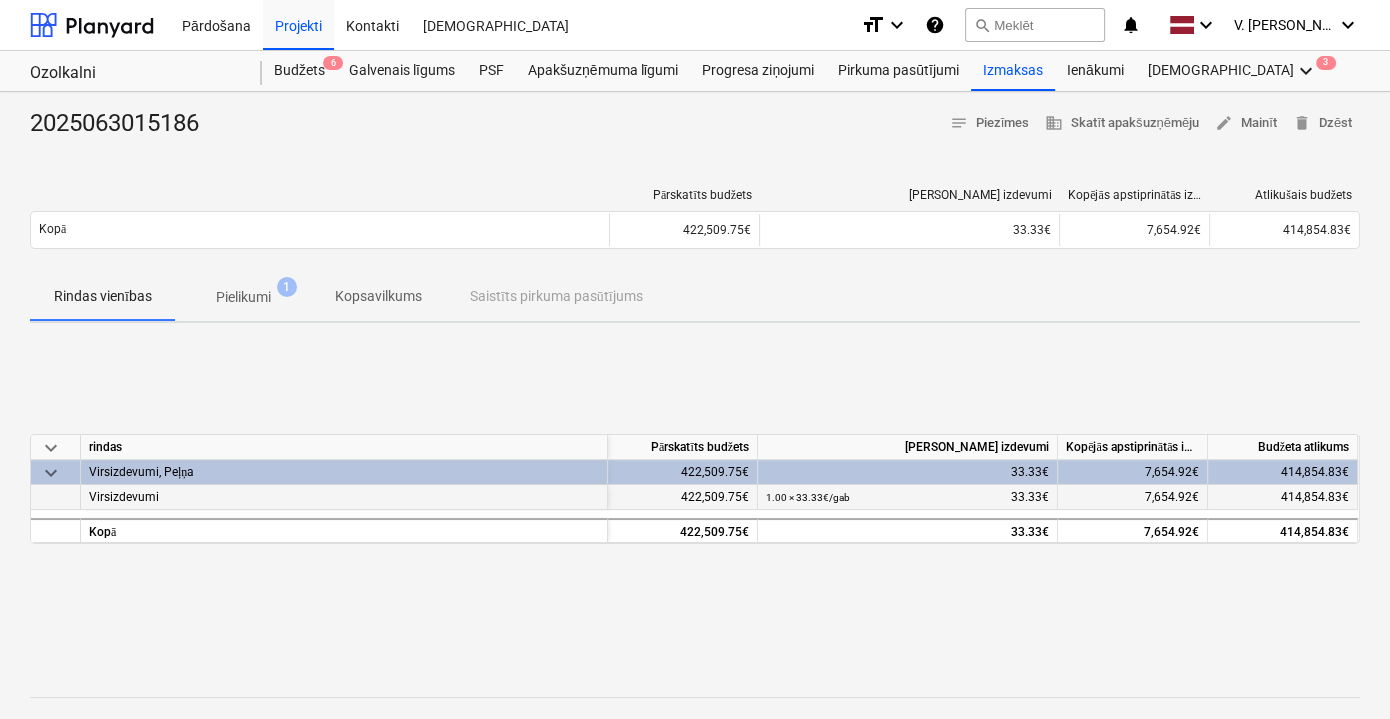 click on "Virsizdevumi" at bounding box center [344, 497] 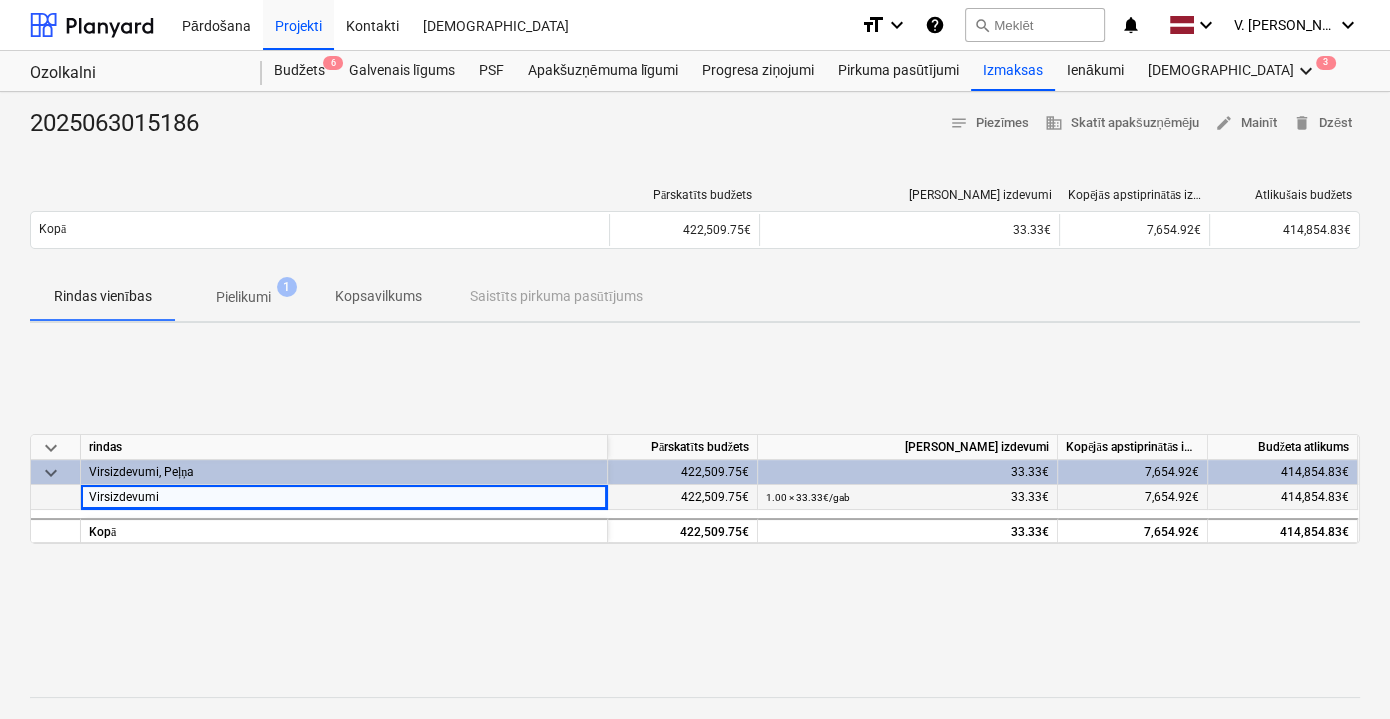 click on "1.00   ×   33.33€ / gab" at bounding box center [808, 497] 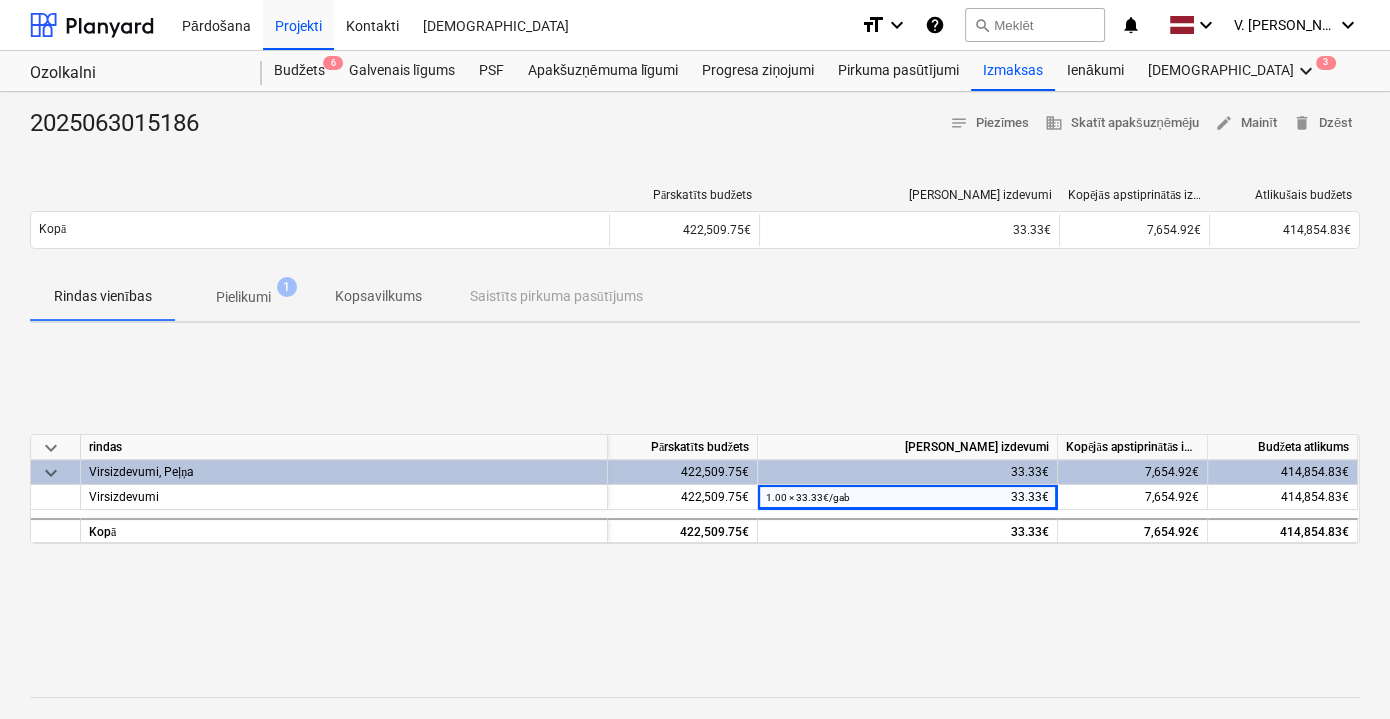 click on "Pielikumi" at bounding box center [243, 297] 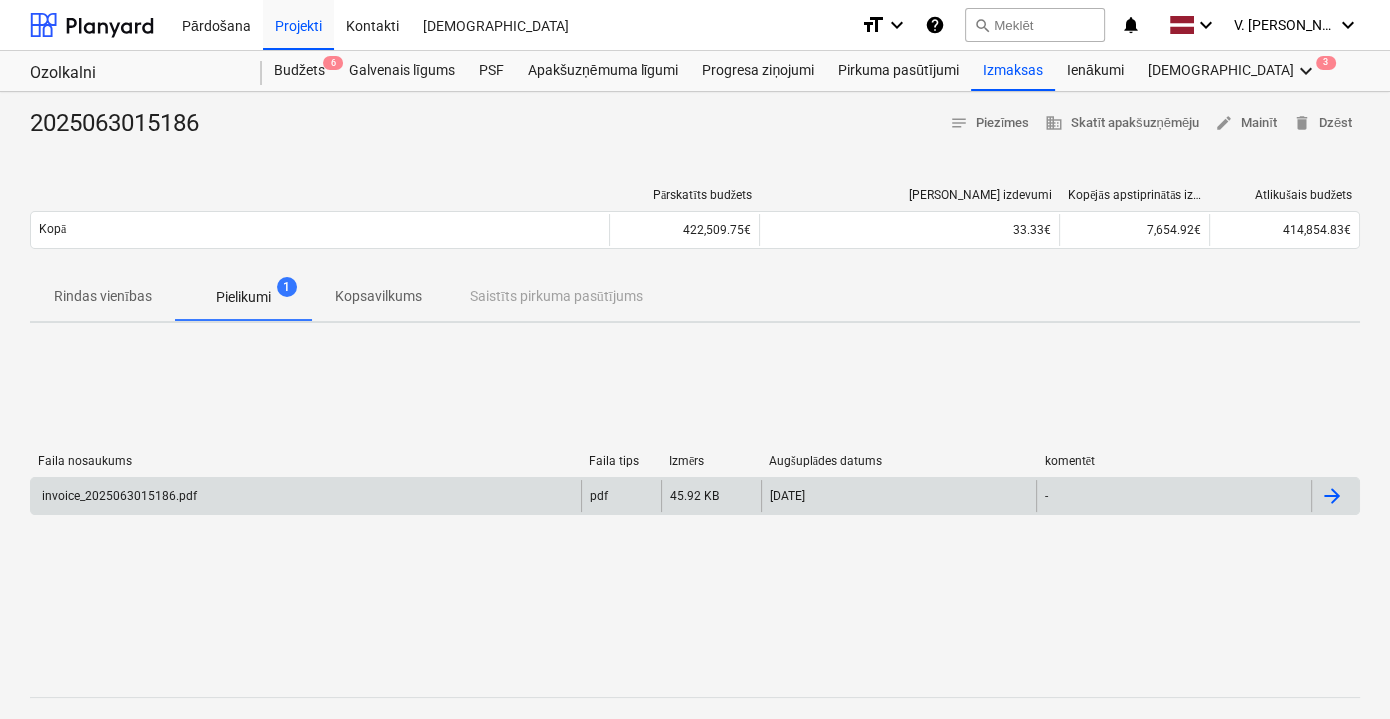 click on "invoice_2025063015186.pdf" at bounding box center [306, 496] 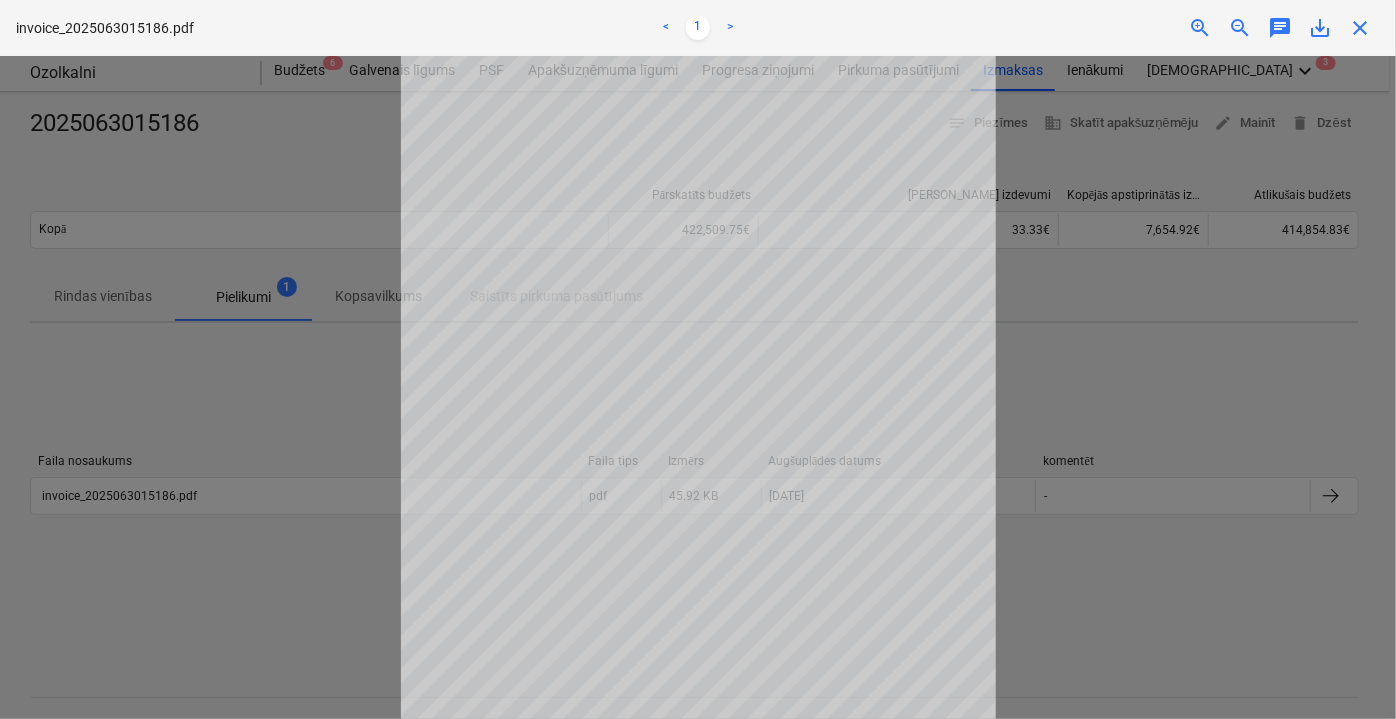 click at bounding box center [698, 387] 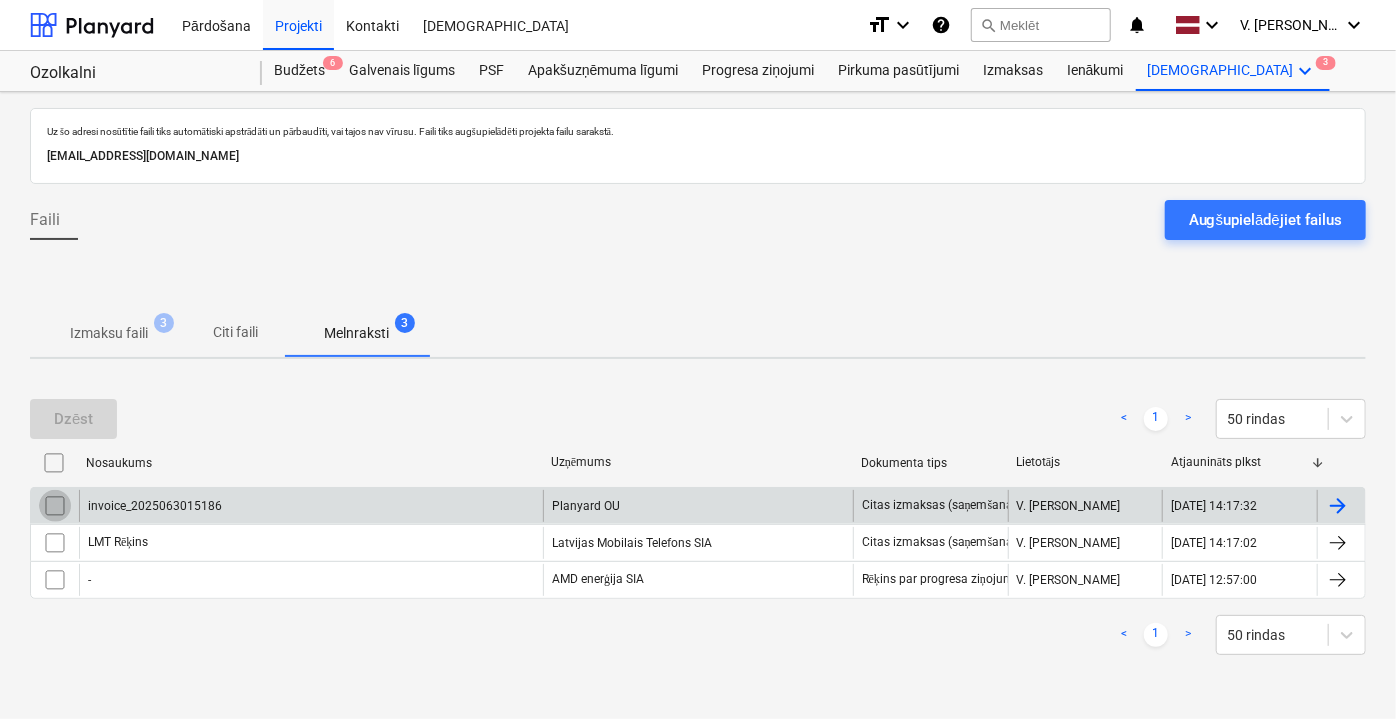 click at bounding box center [55, 506] 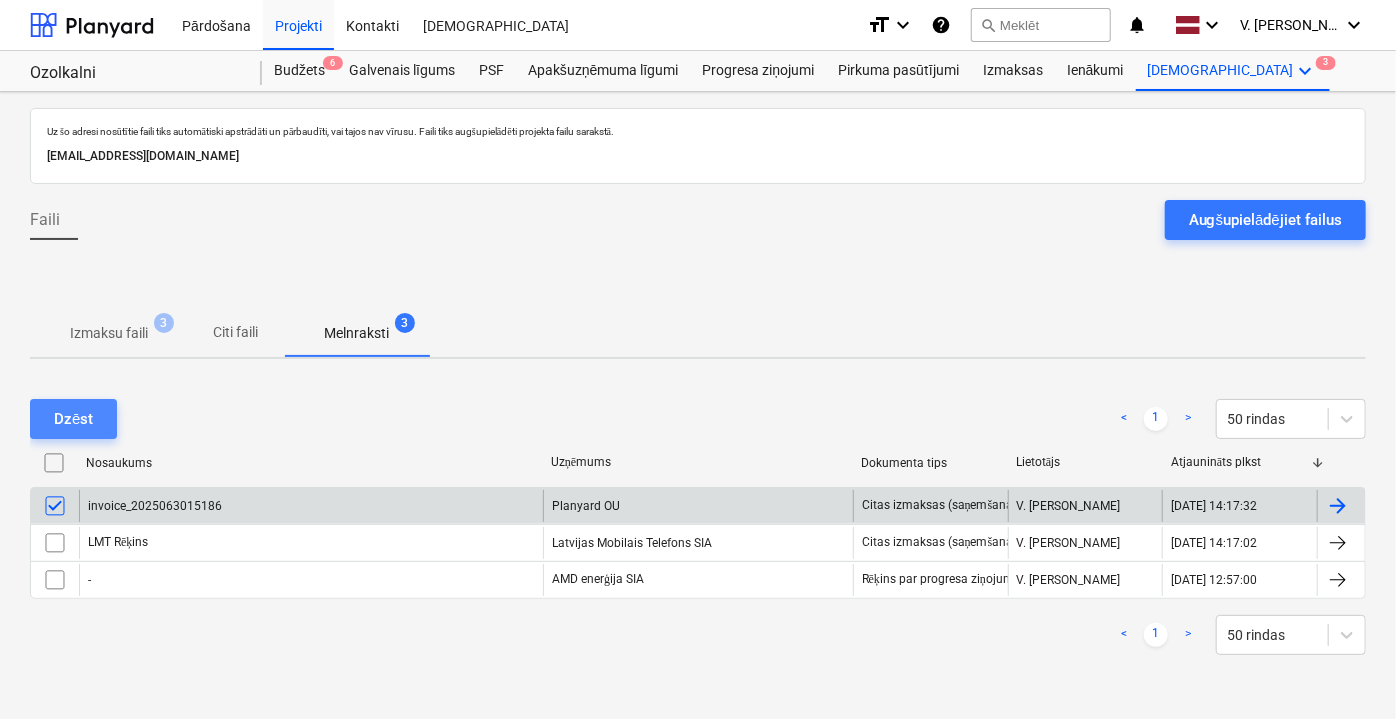 click on "Dzēst" at bounding box center (73, 419) 